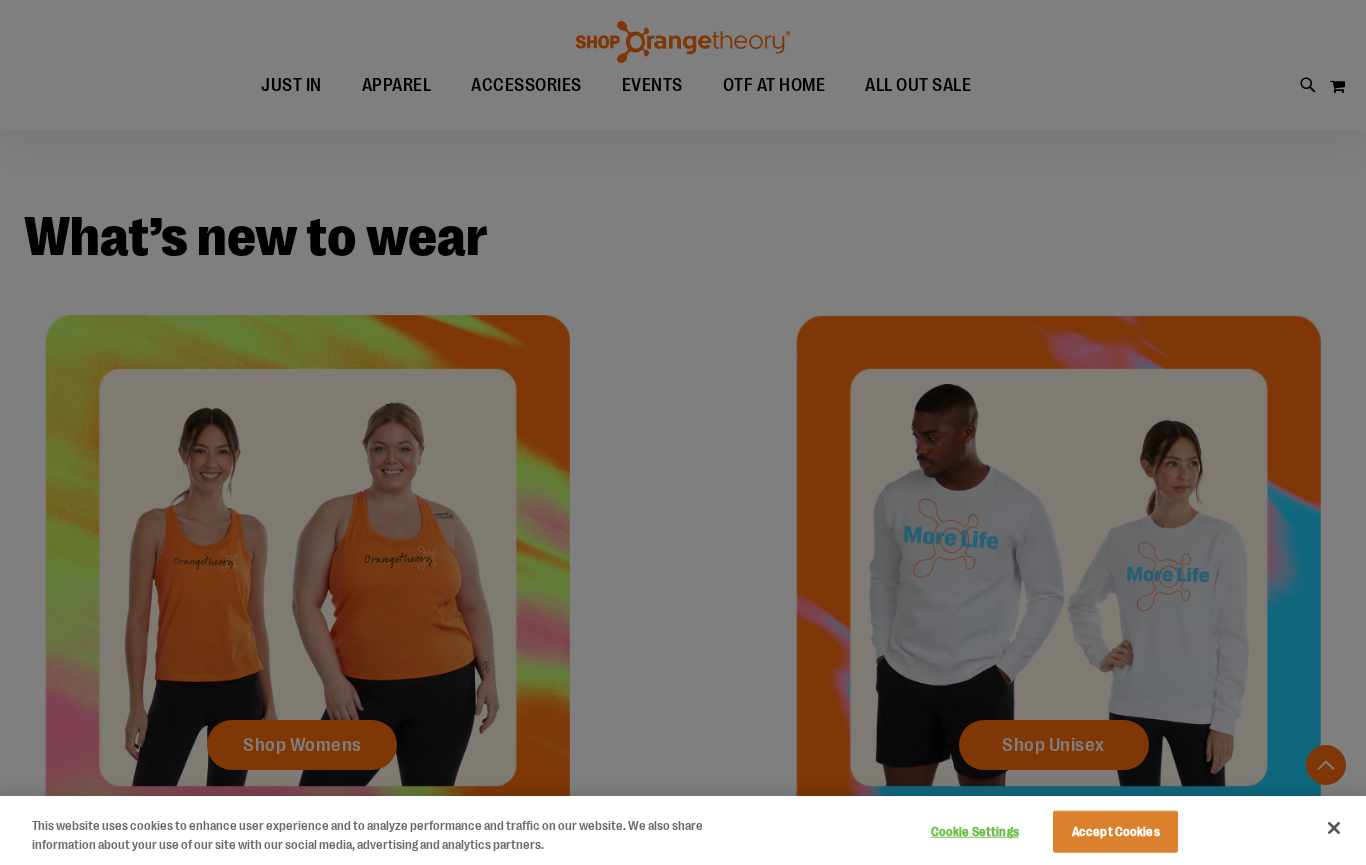 scroll, scrollTop: 564, scrollLeft: 0, axis: vertical 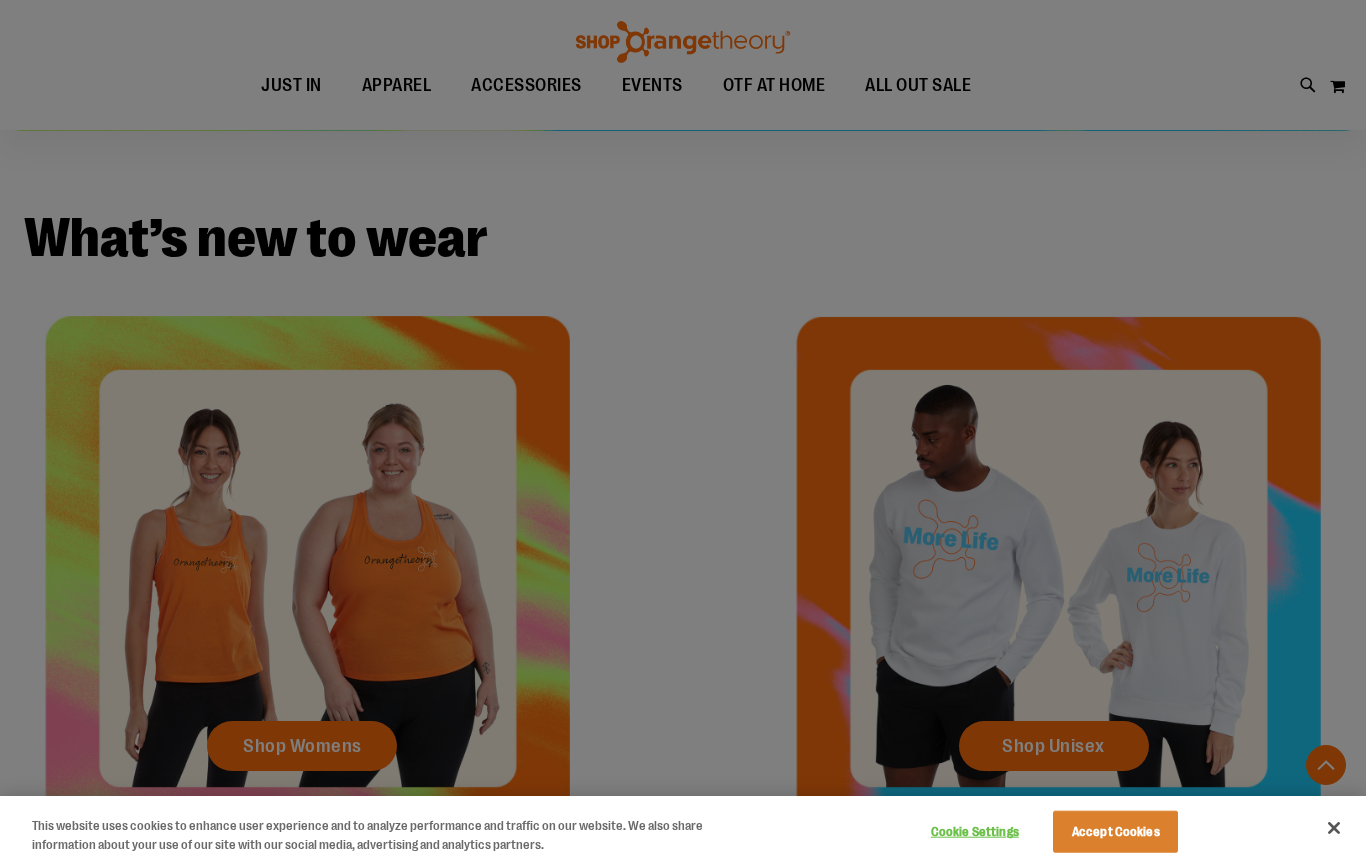 click at bounding box center [1334, 828] 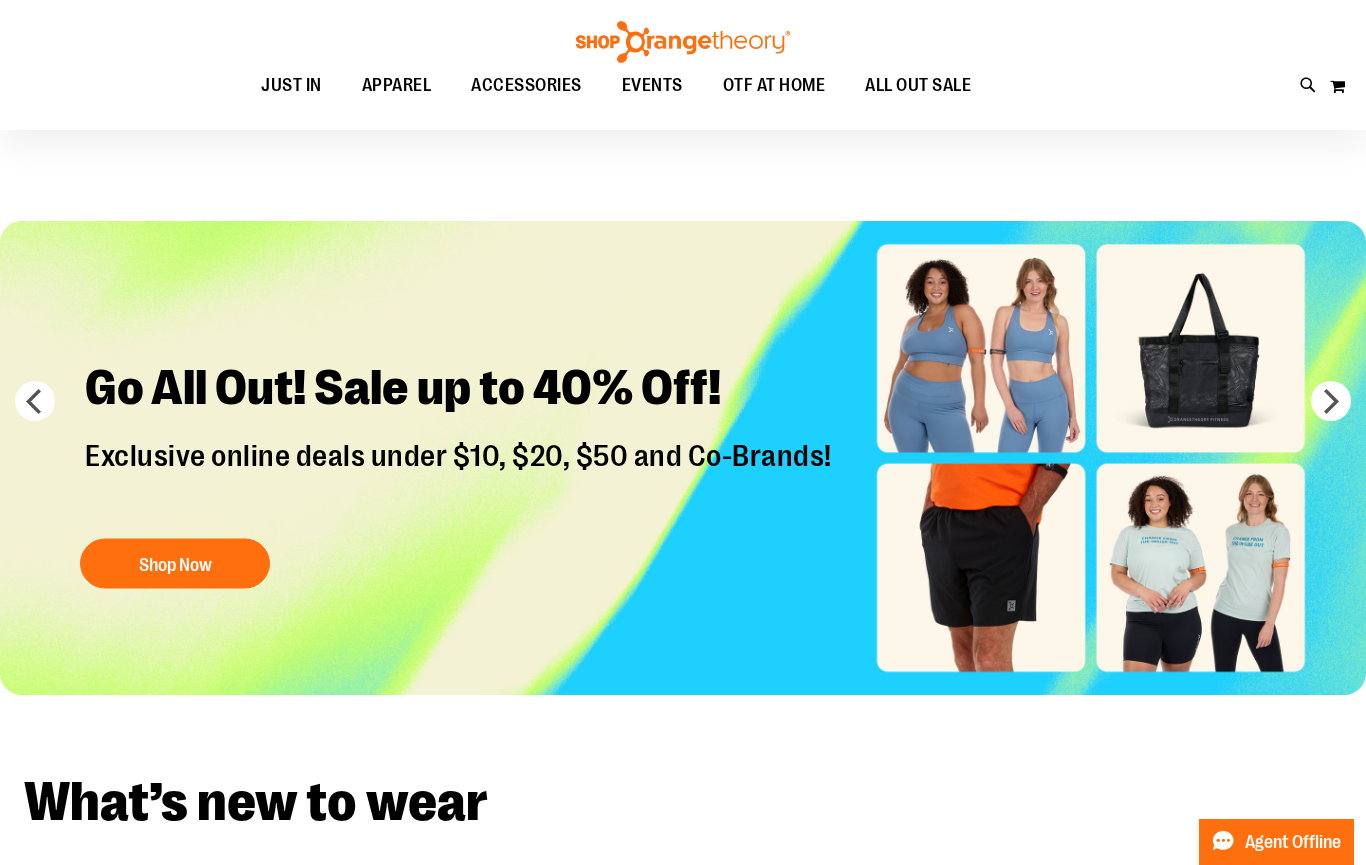 scroll, scrollTop: 6, scrollLeft: 0, axis: vertical 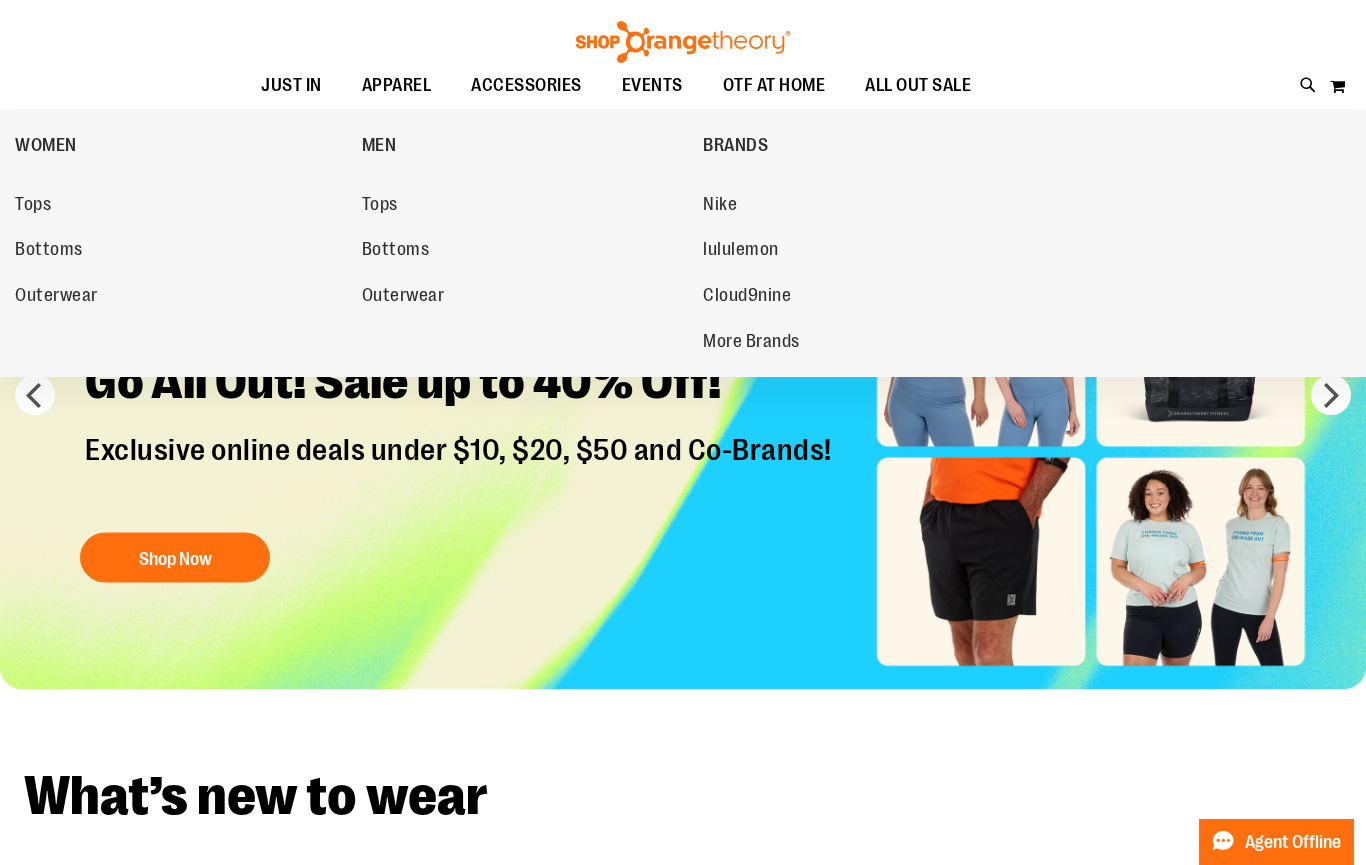click on "WOMEN" at bounding box center [183, 145] 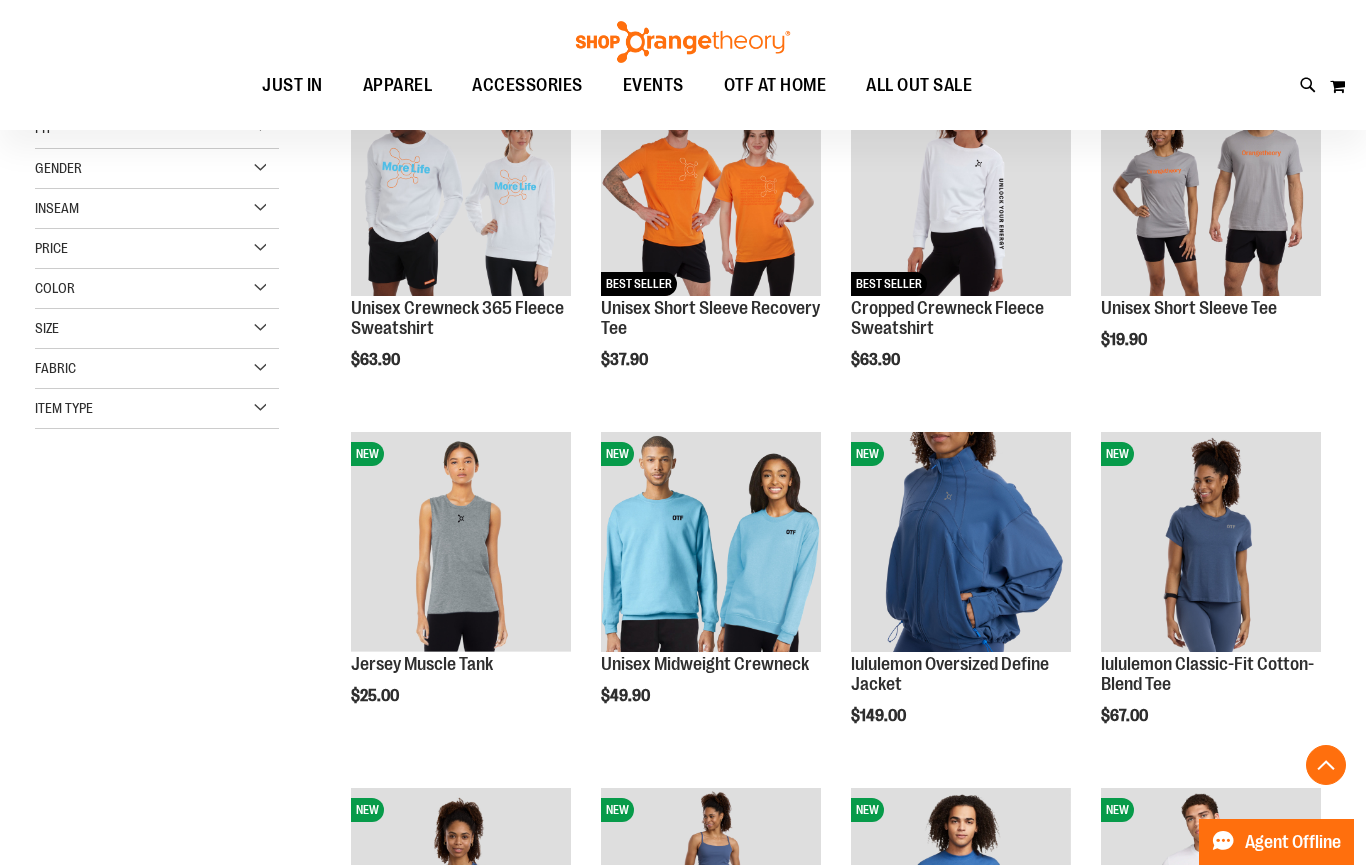 scroll, scrollTop: 356, scrollLeft: 0, axis: vertical 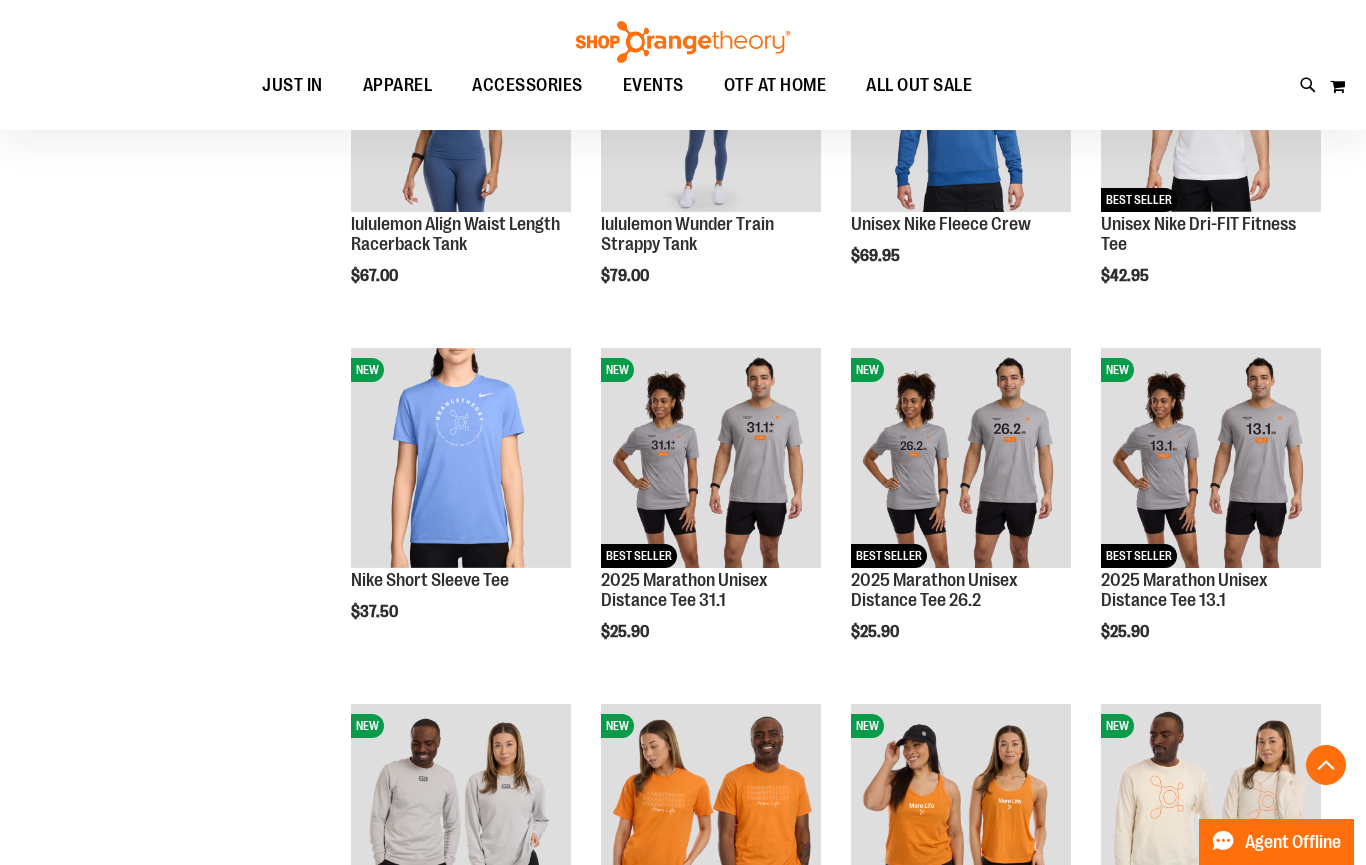click at bounding box center (711, 458) 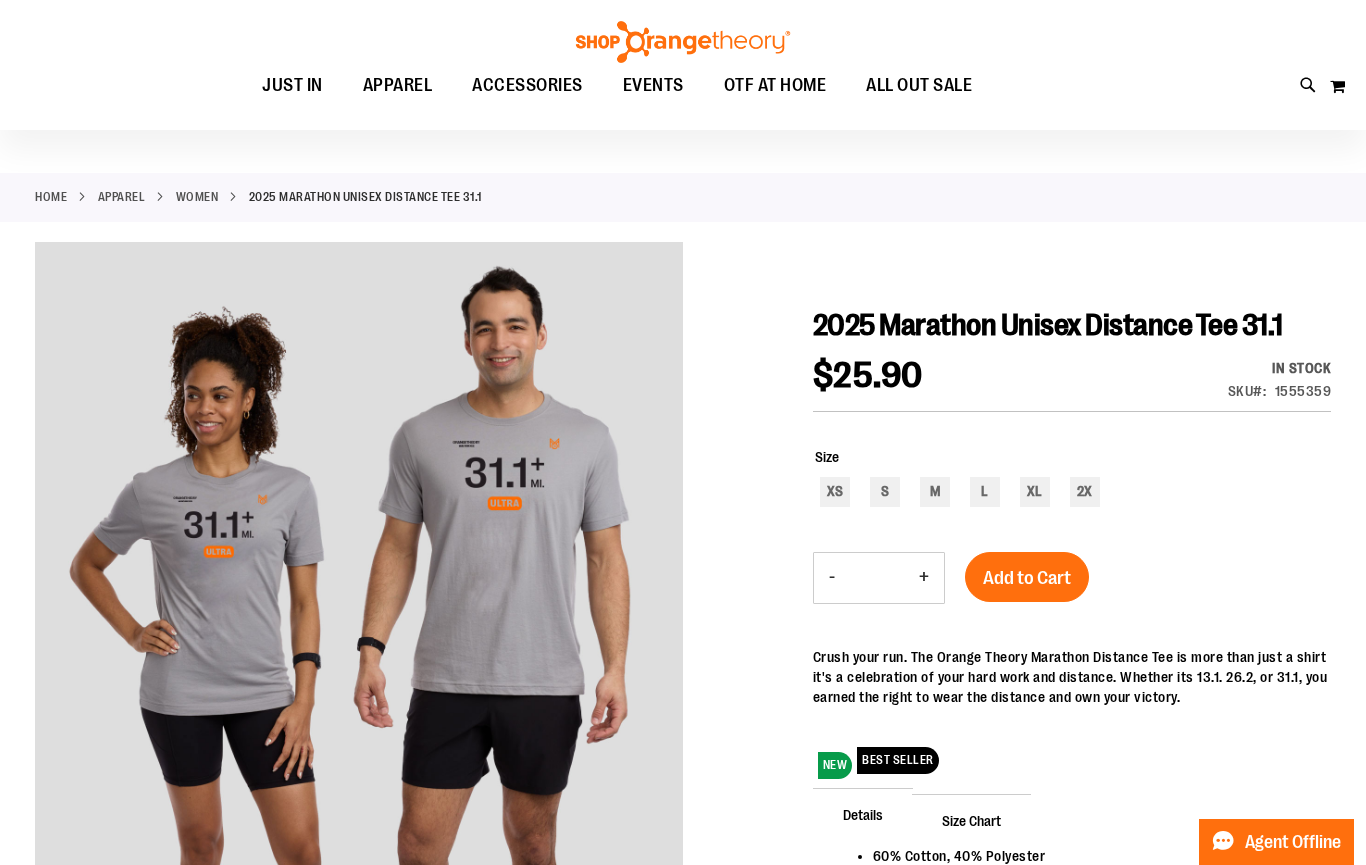 scroll, scrollTop: 0, scrollLeft: 0, axis: both 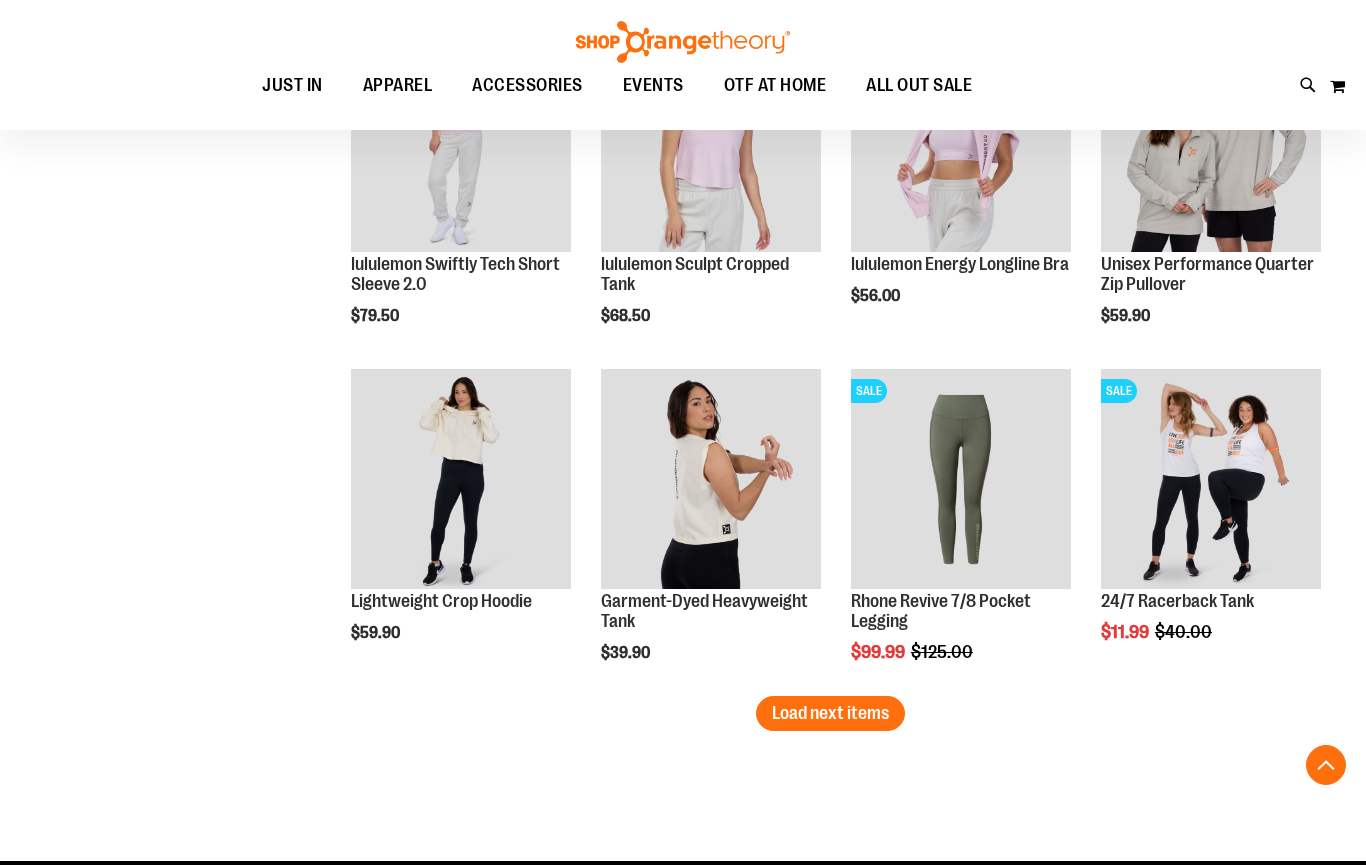 click on "Load next items" at bounding box center [830, 713] 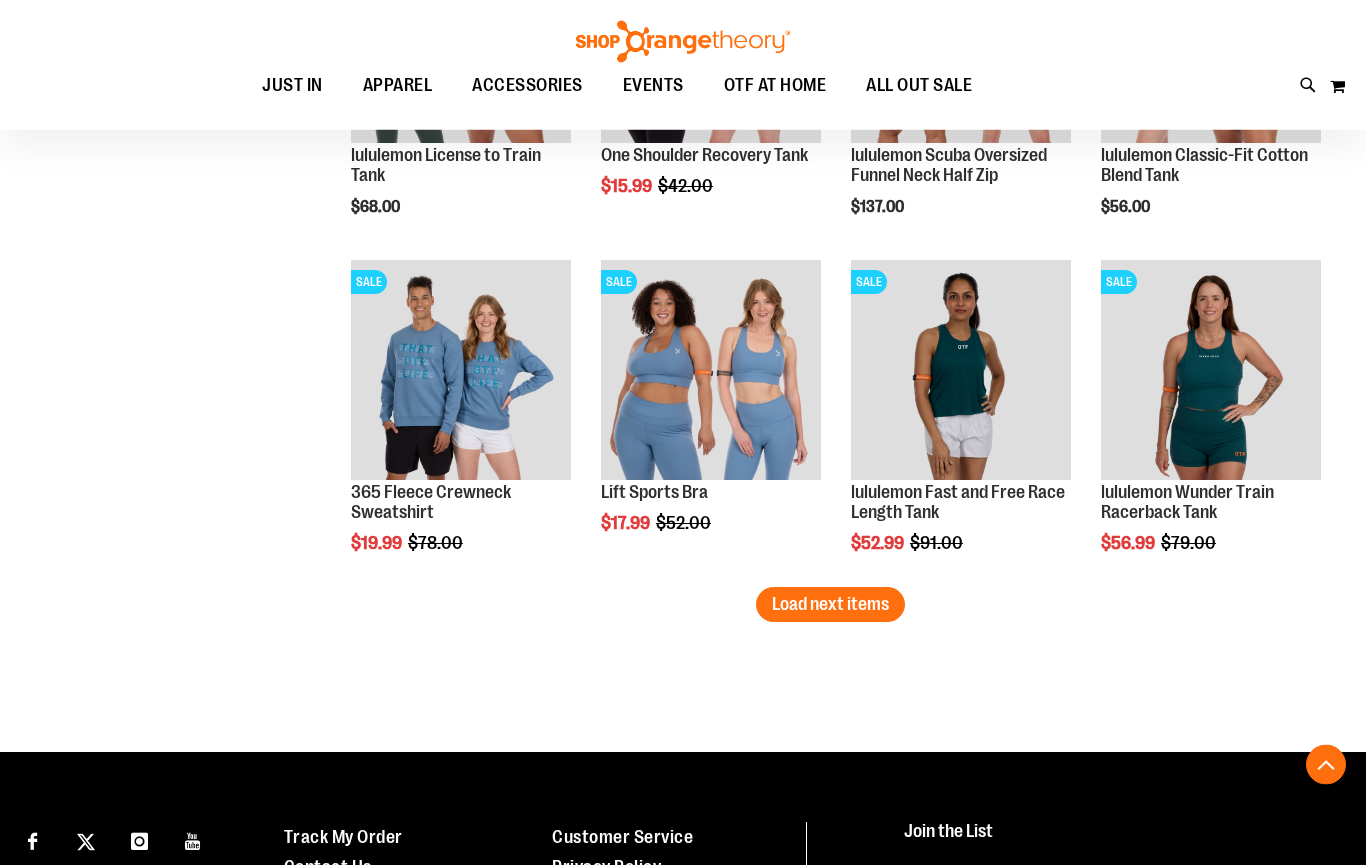 scroll, scrollTop: 3904, scrollLeft: 0, axis: vertical 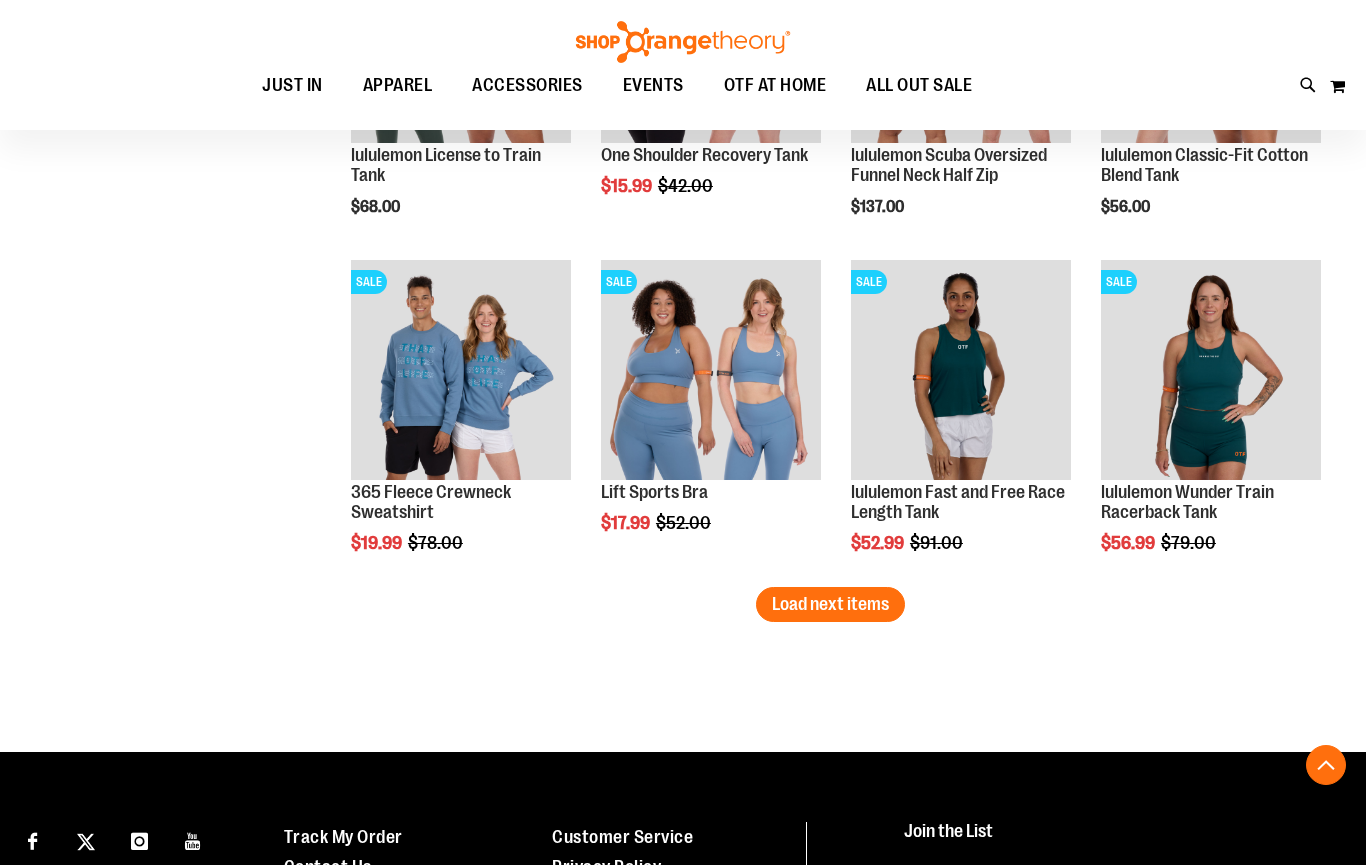 click on "Load next items" at bounding box center (830, 604) 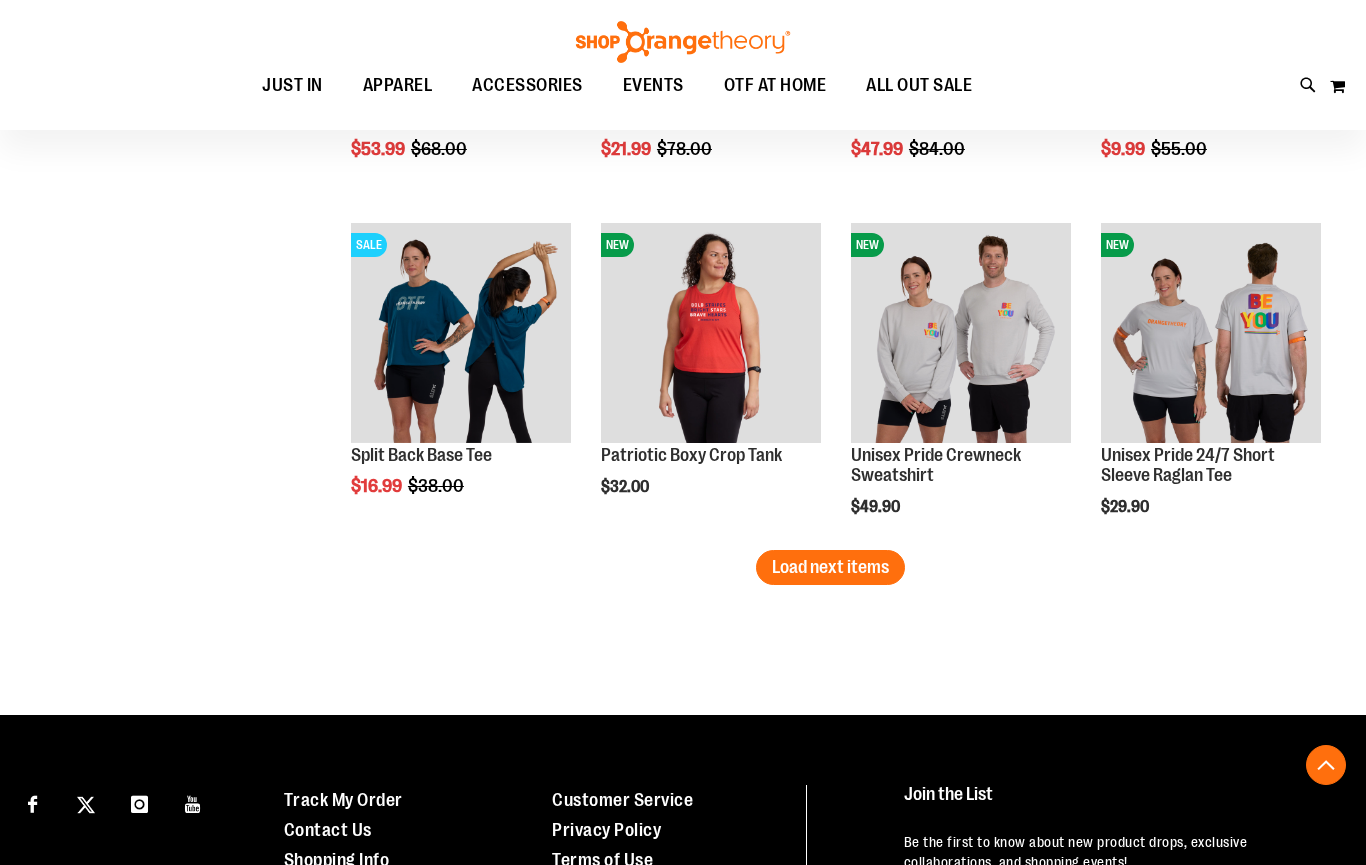 scroll, scrollTop: 4946, scrollLeft: 0, axis: vertical 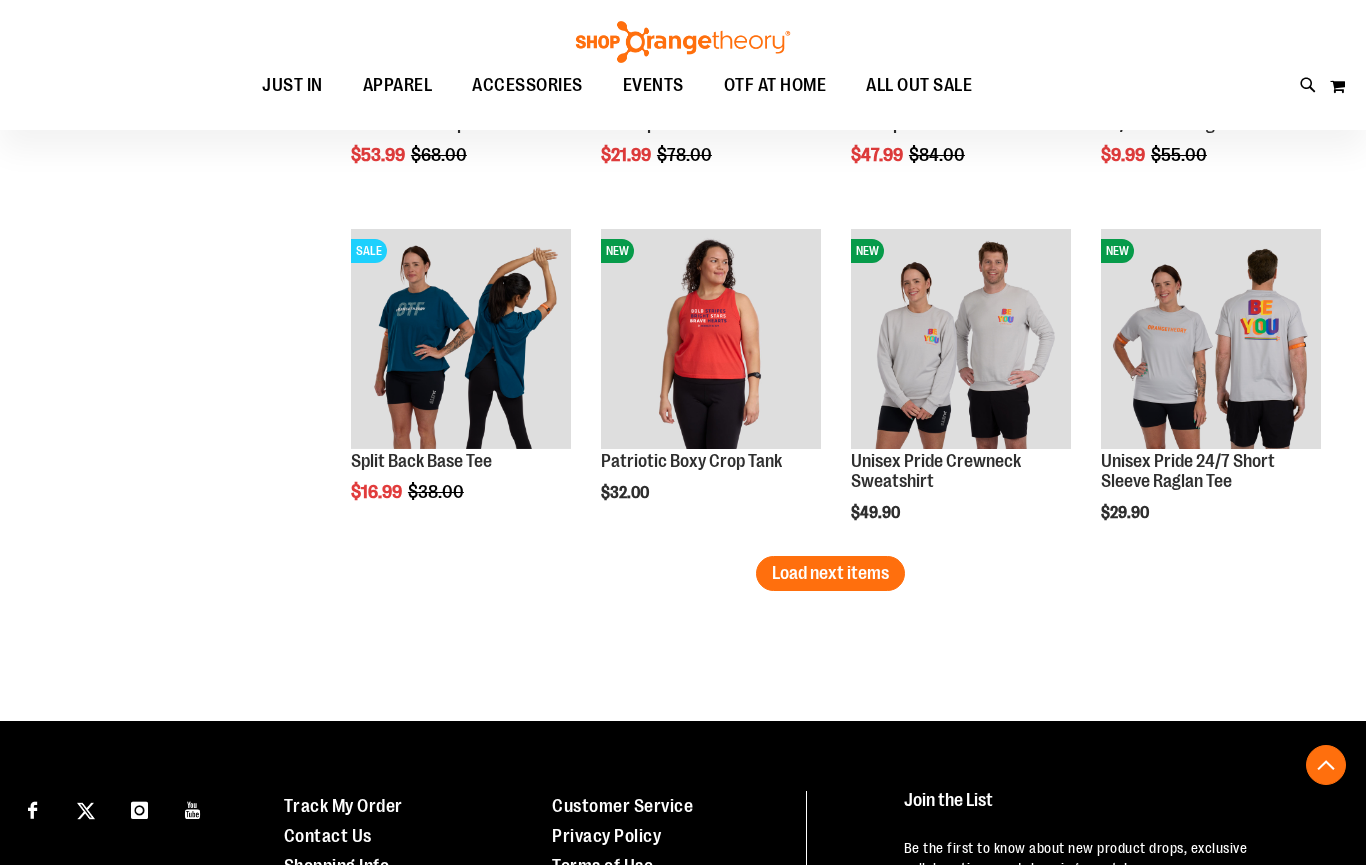 click on "Load next items" at bounding box center (830, 573) 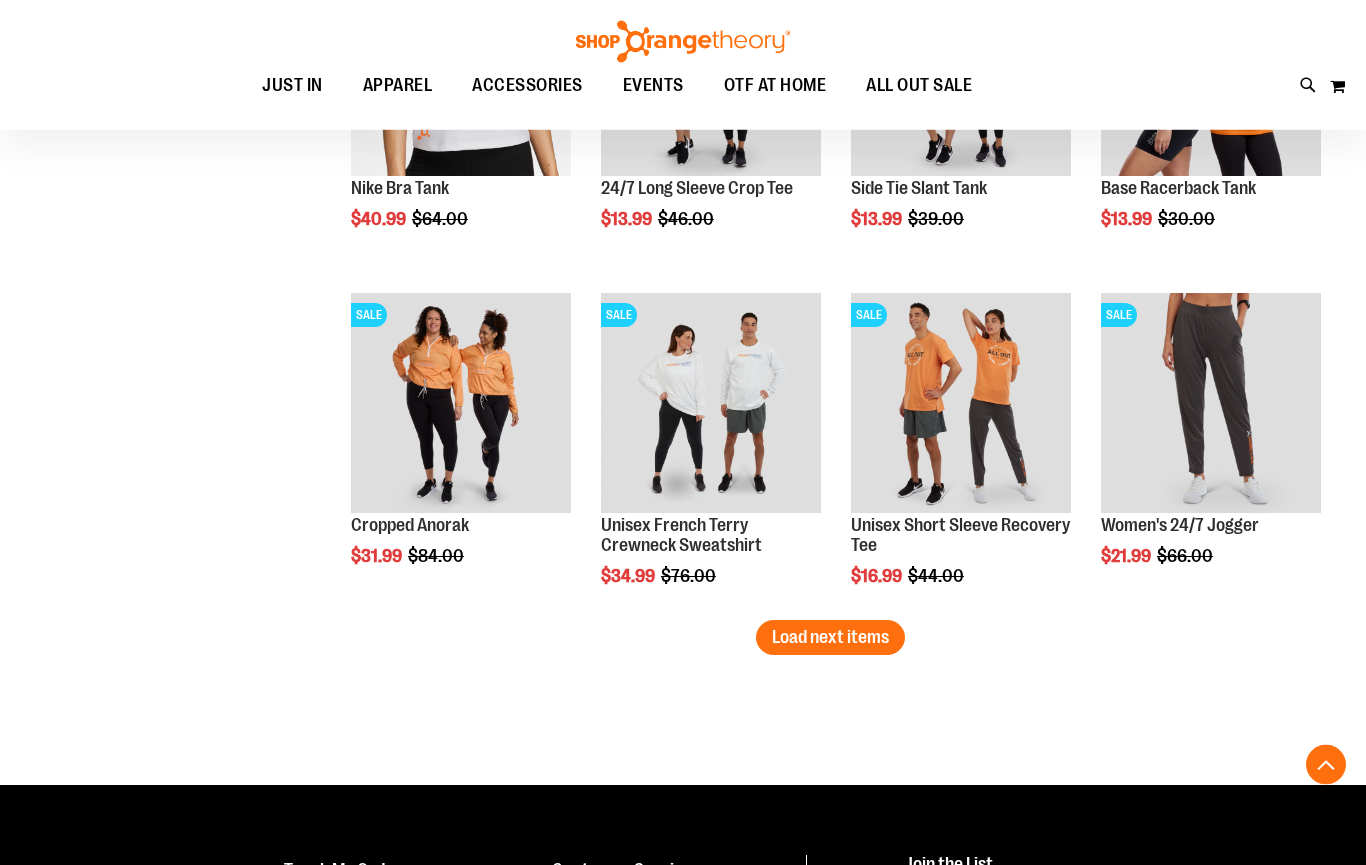 scroll, scrollTop: 5855, scrollLeft: 0, axis: vertical 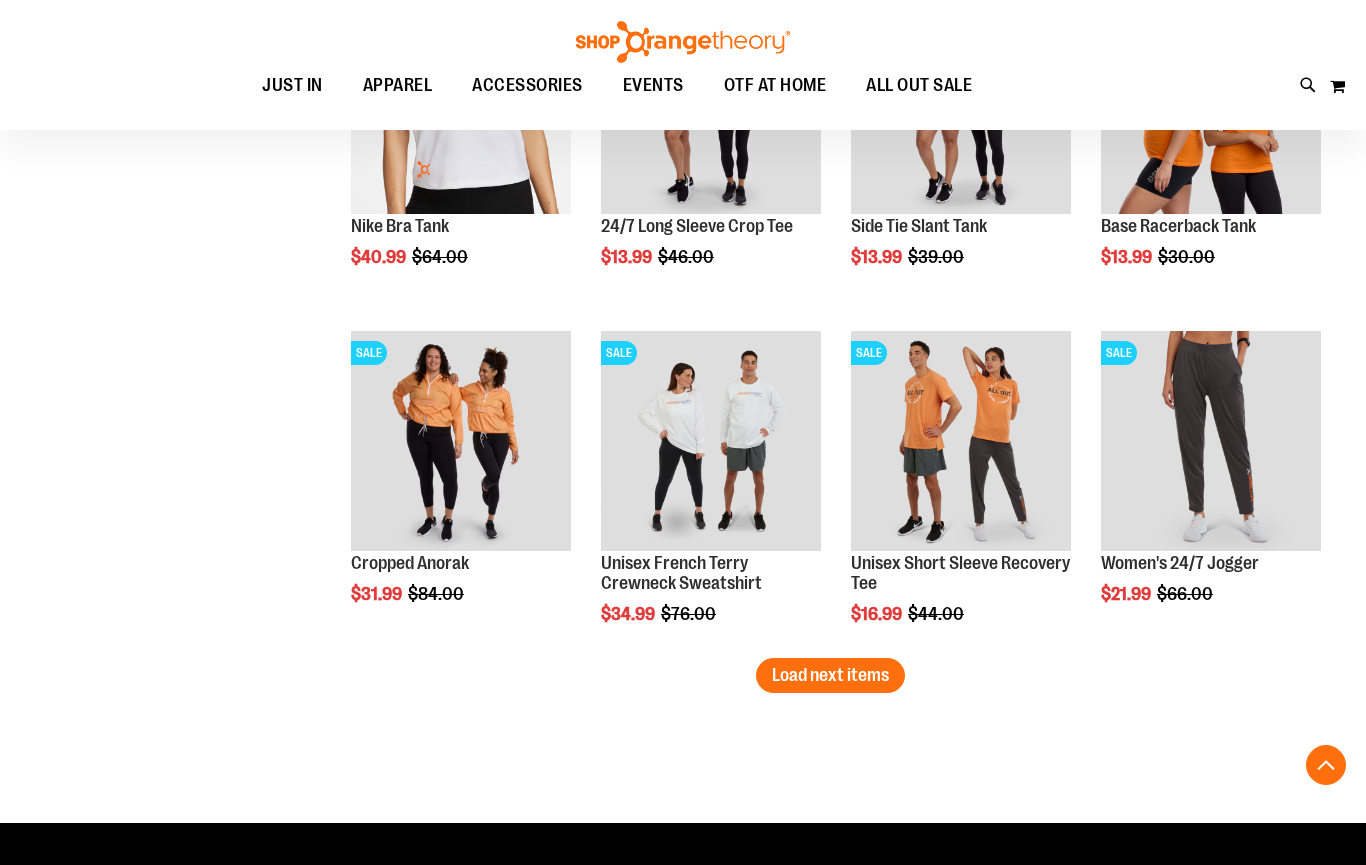 click on "Load next items" at bounding box center [830, 675] 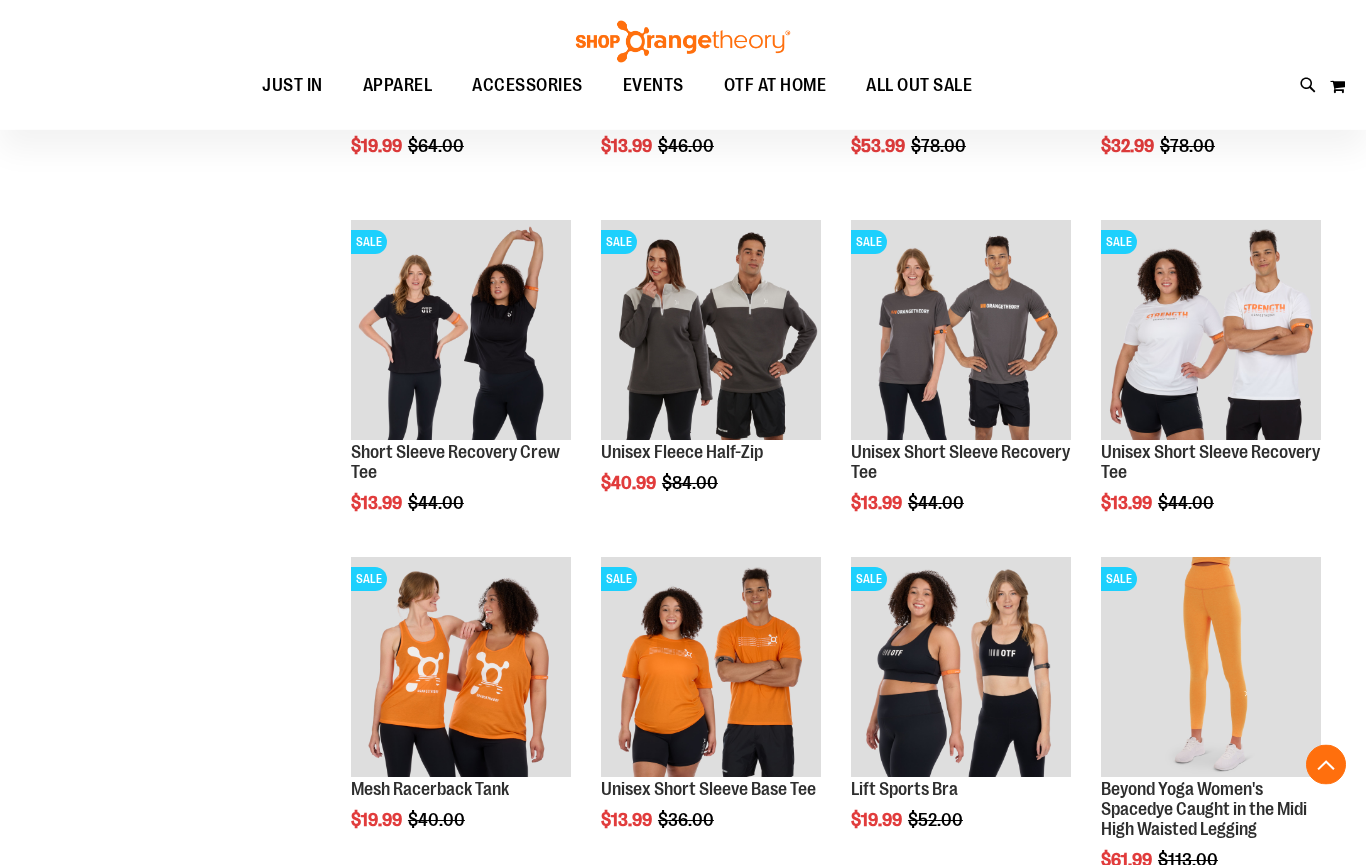 click on "Load next items" at bounding box center [830, 902] 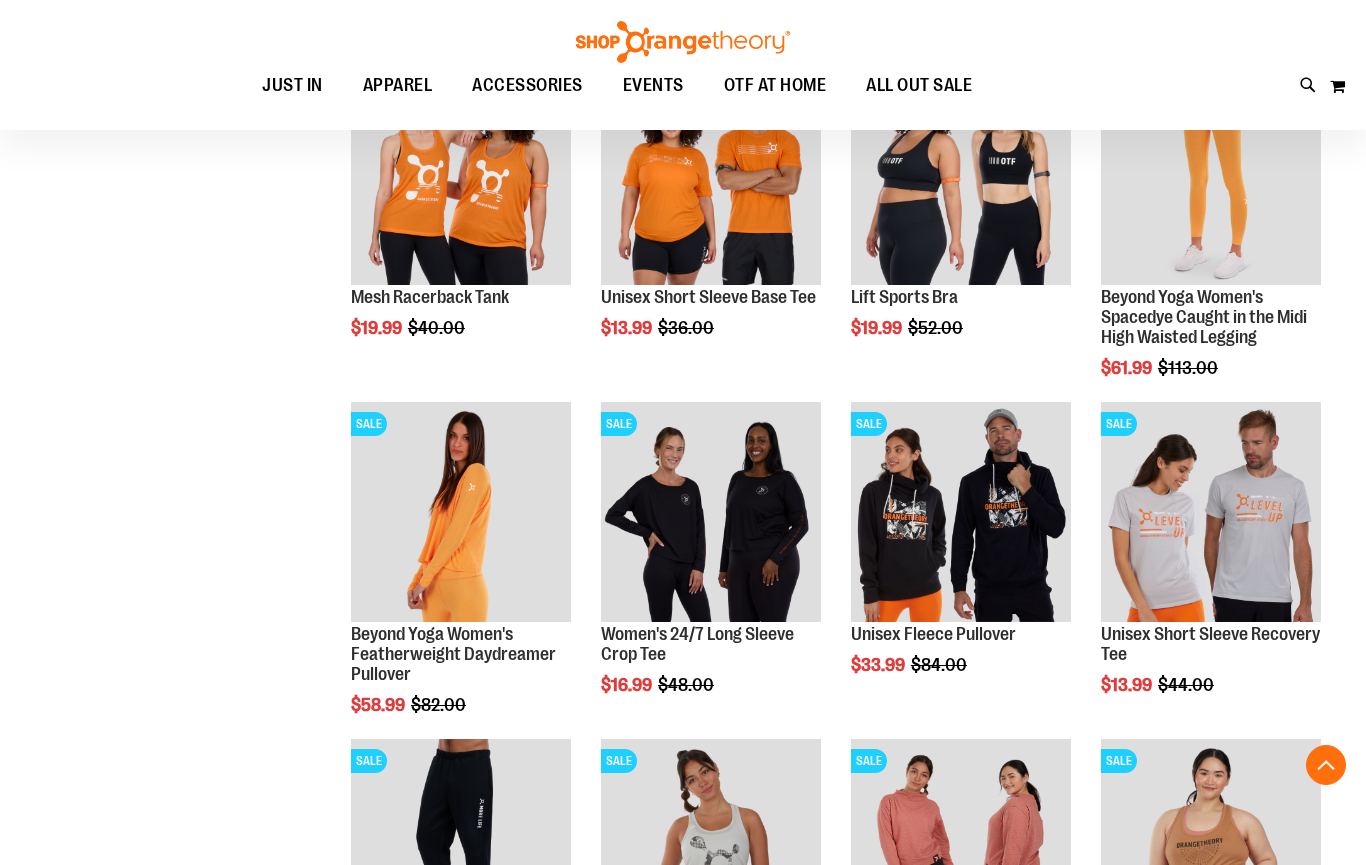 scroll, scrollTop: 7131, scrollLeft: 0, axis: vertical 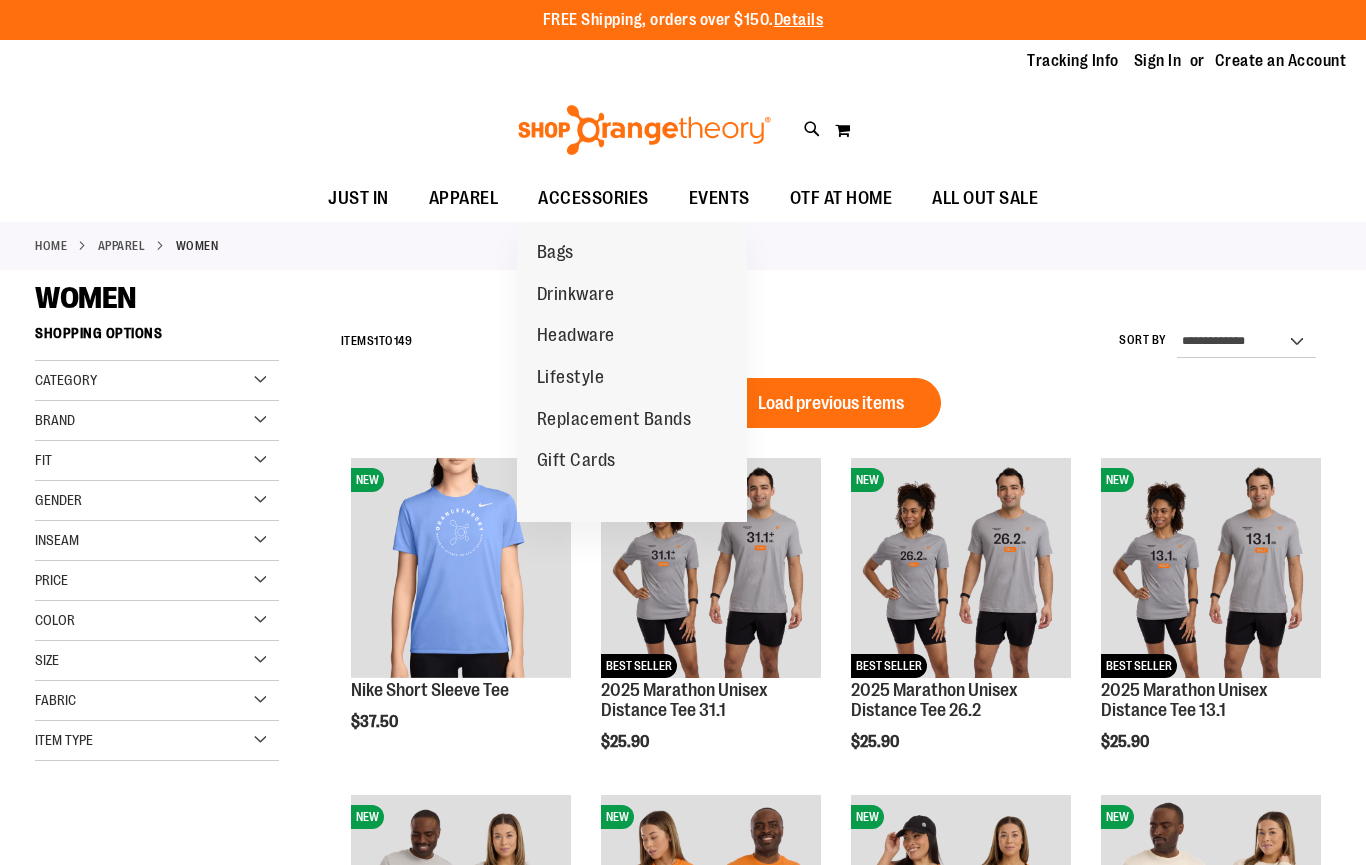click on "Replacement Bands" at bounding box center (614, 421) 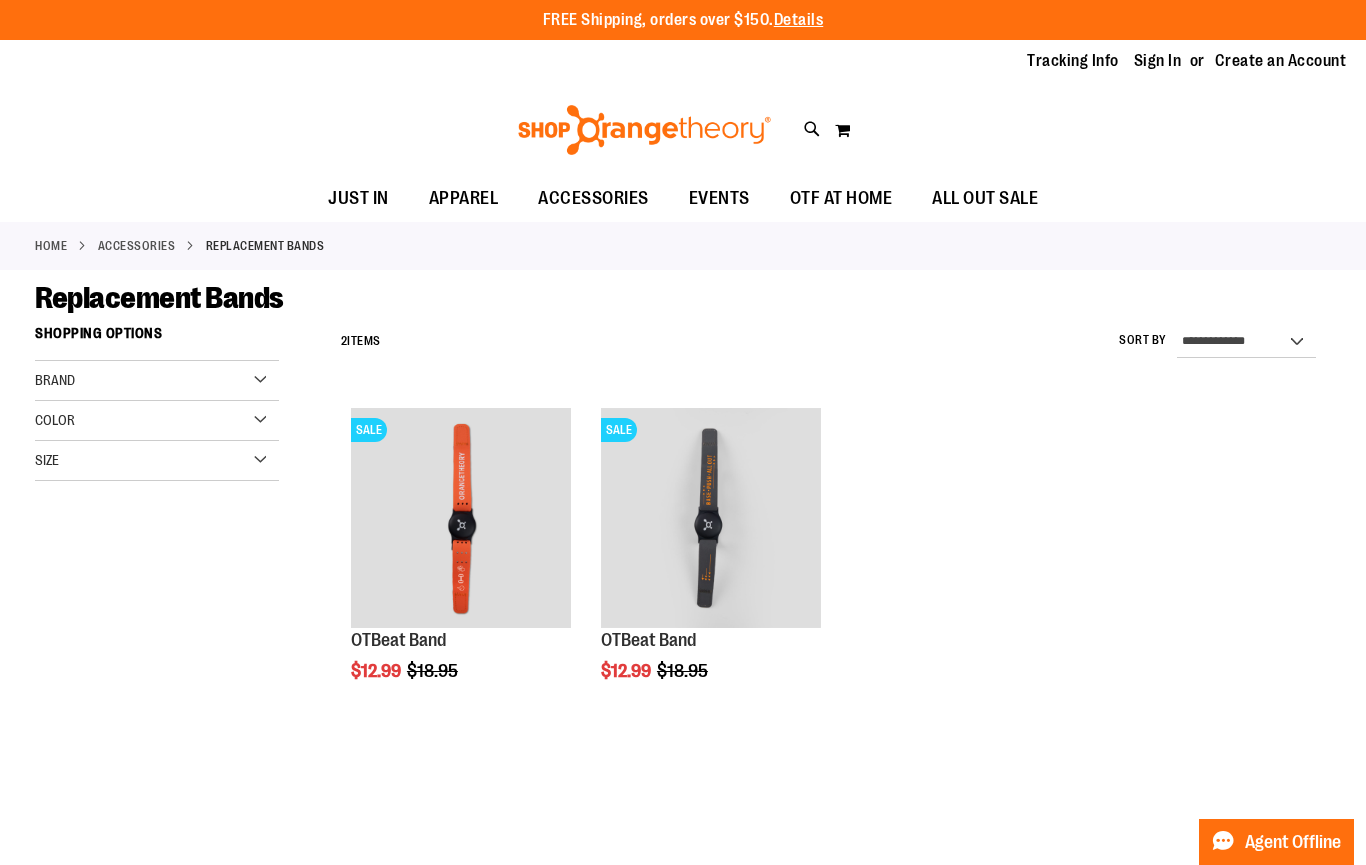 scroll, scrollTop: 0, scrollLeft: 0, axis: both 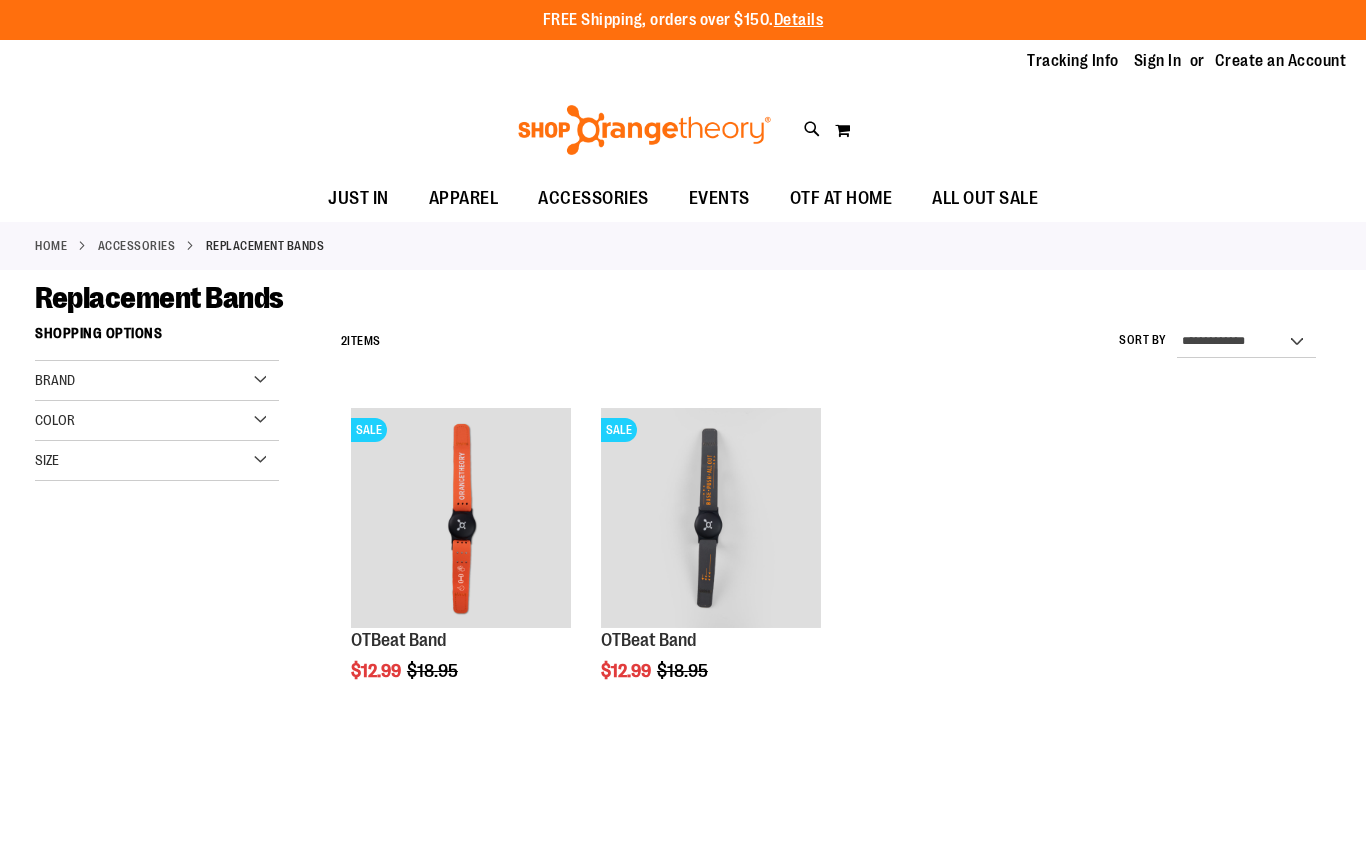 click at bounding box center (711, 518) 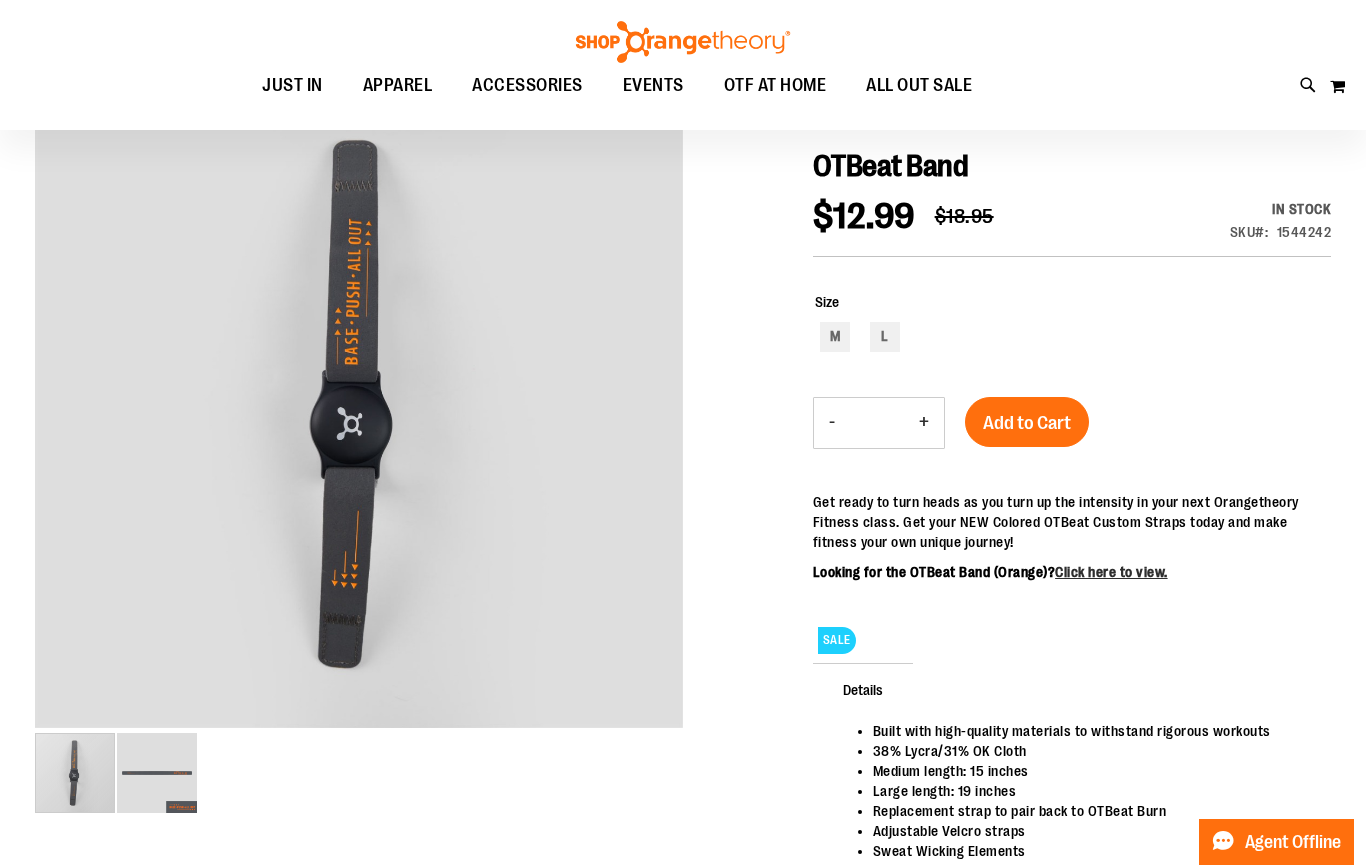 scroll, scrollTop: 242, scrollLeft: 0, axis: vertical 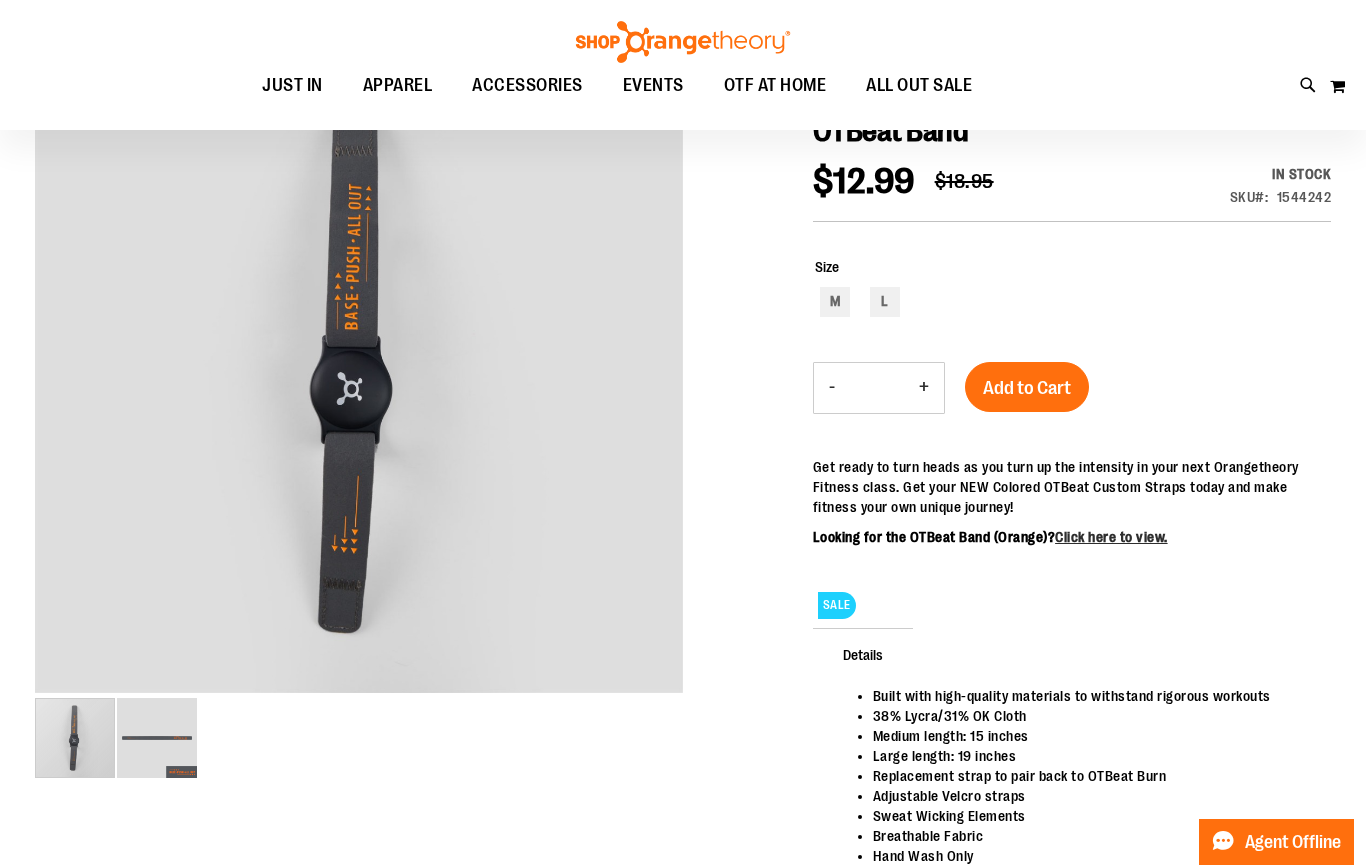 click on "Toggle Nav
Search
Popular Suggestions
Advanced Search" at bounding box center (683, 65) 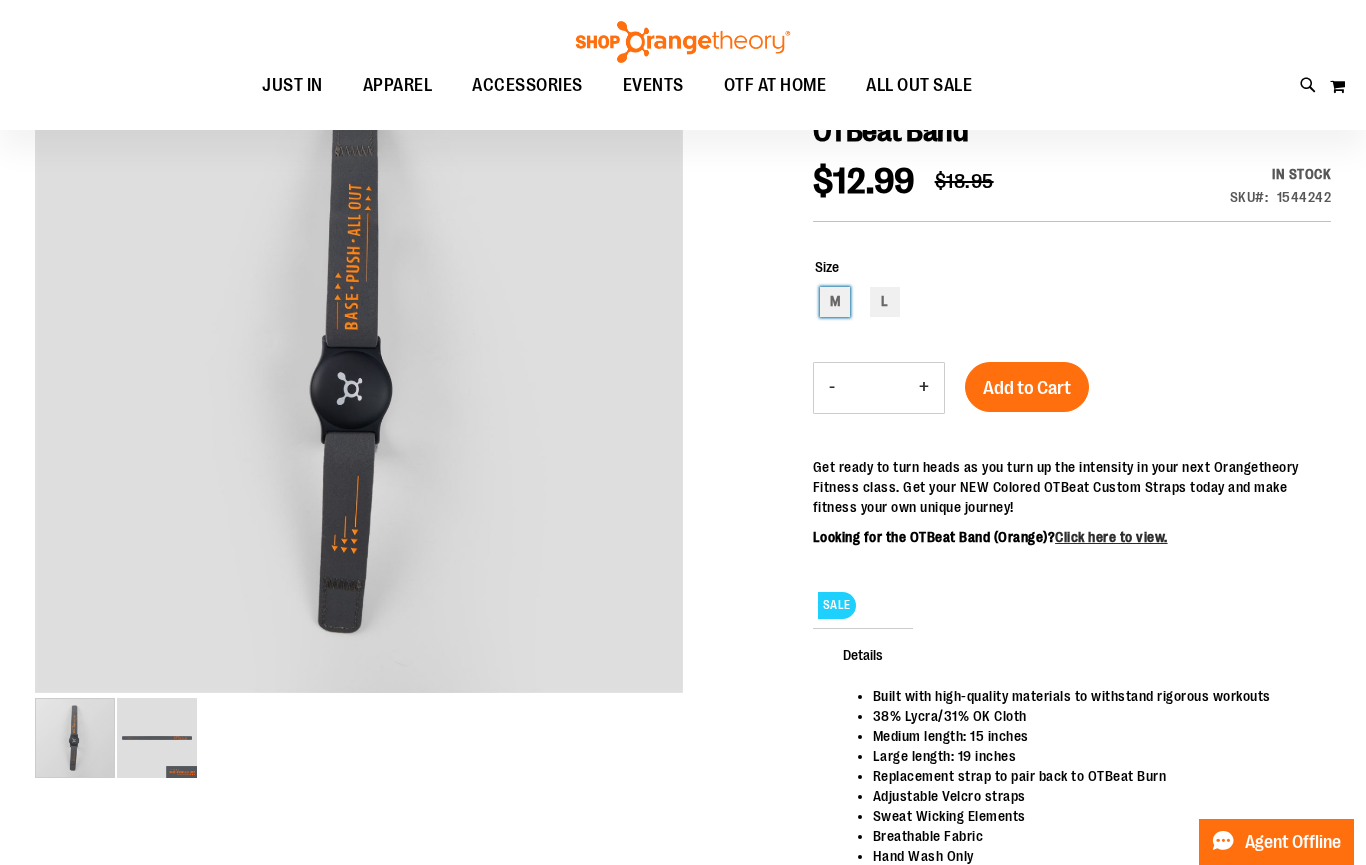 click on "M" at bounding box center (835, 302) 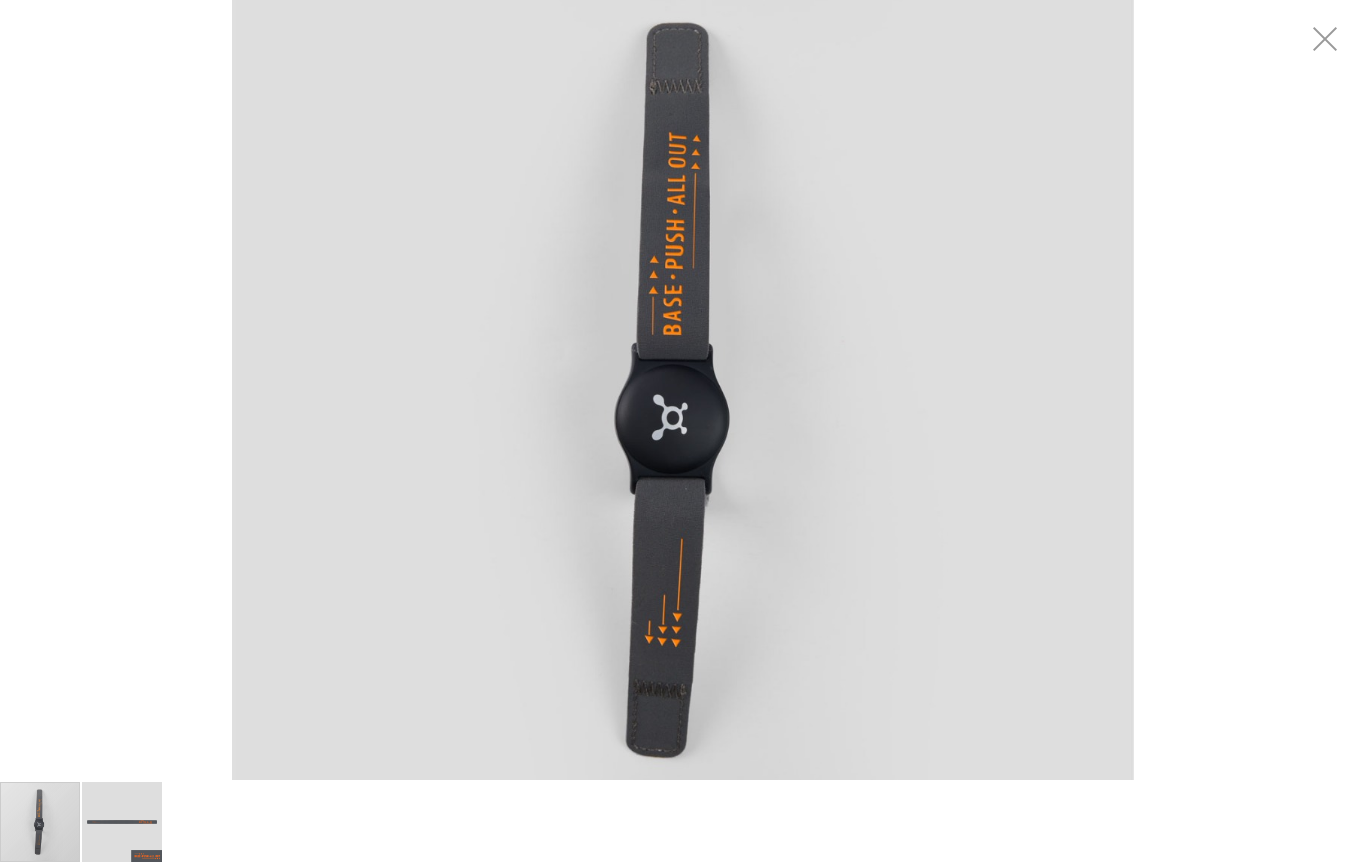 scroll, scrollTop: 242, scrollLeft: 0, axis: vertical 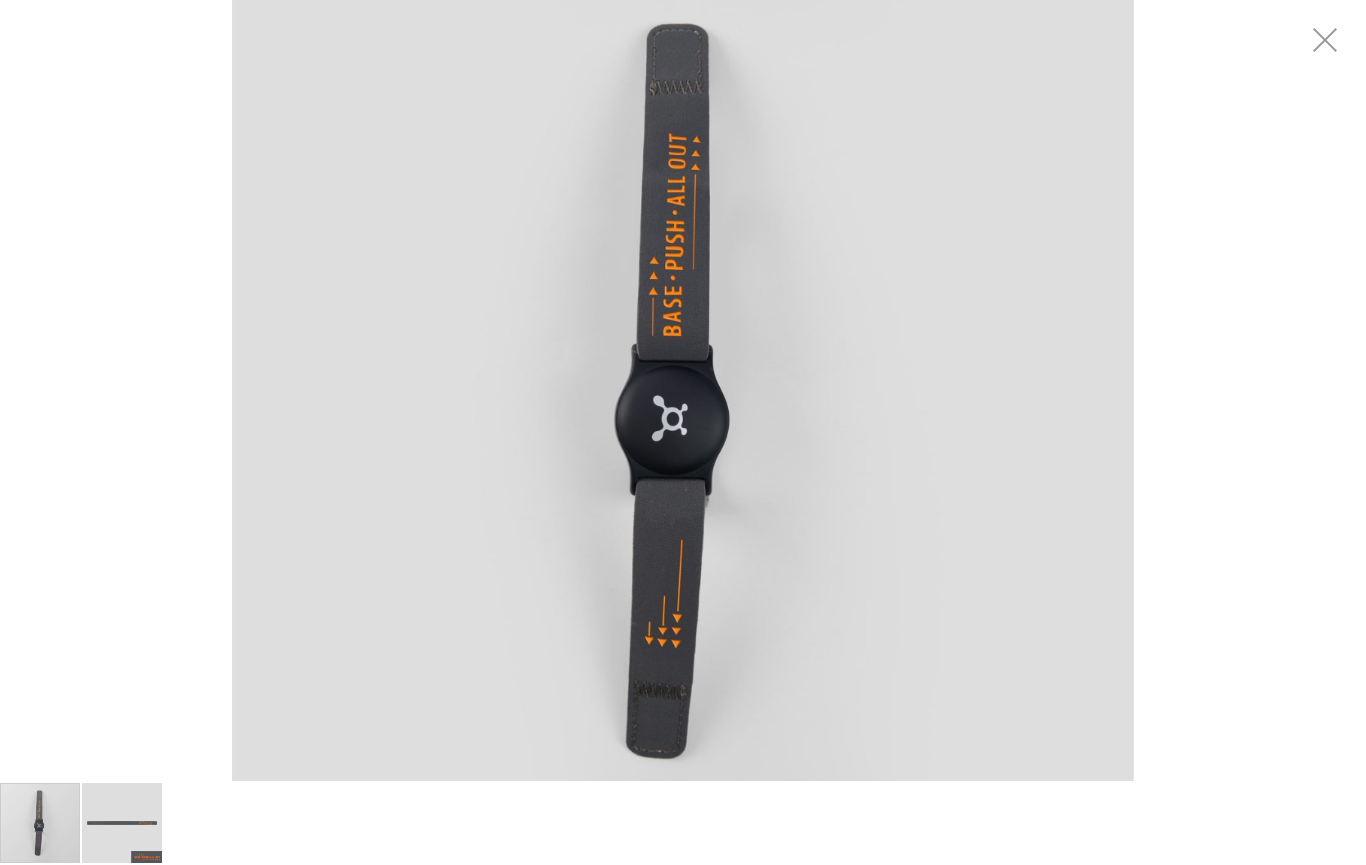 click on "Skip to Content
The store will not work correctly when cookies are disabled.
FREE Shipping, orders over $150.  Details
To order the Spring Dri Tri event bundle please email  shoporangetheory@bdainc.com .
Tracking Info
Sign In
Return to Procurement
Create an Account
Toggle Nav
Search" at bounding box center (683, 432) 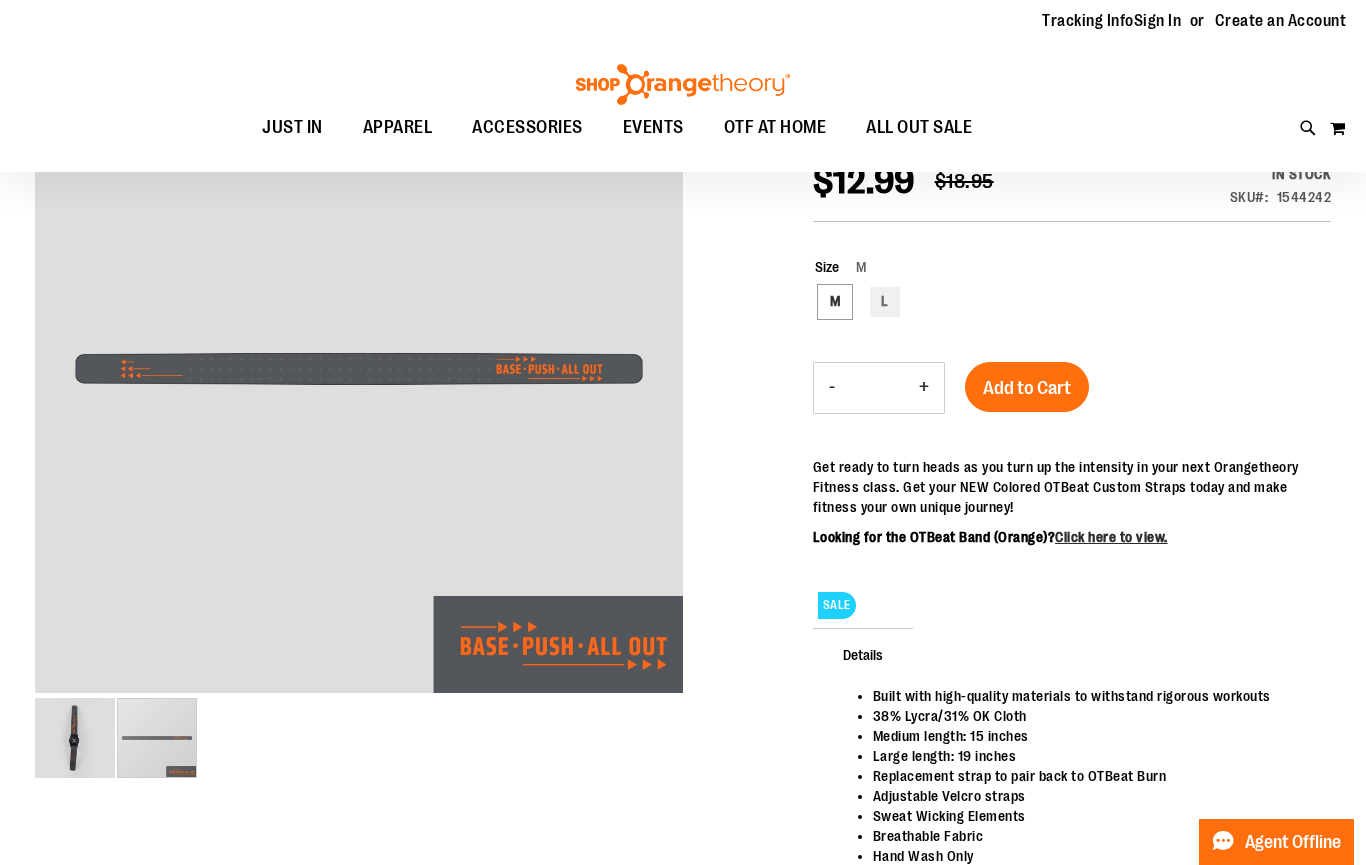 click at bounding box center [157, 738] 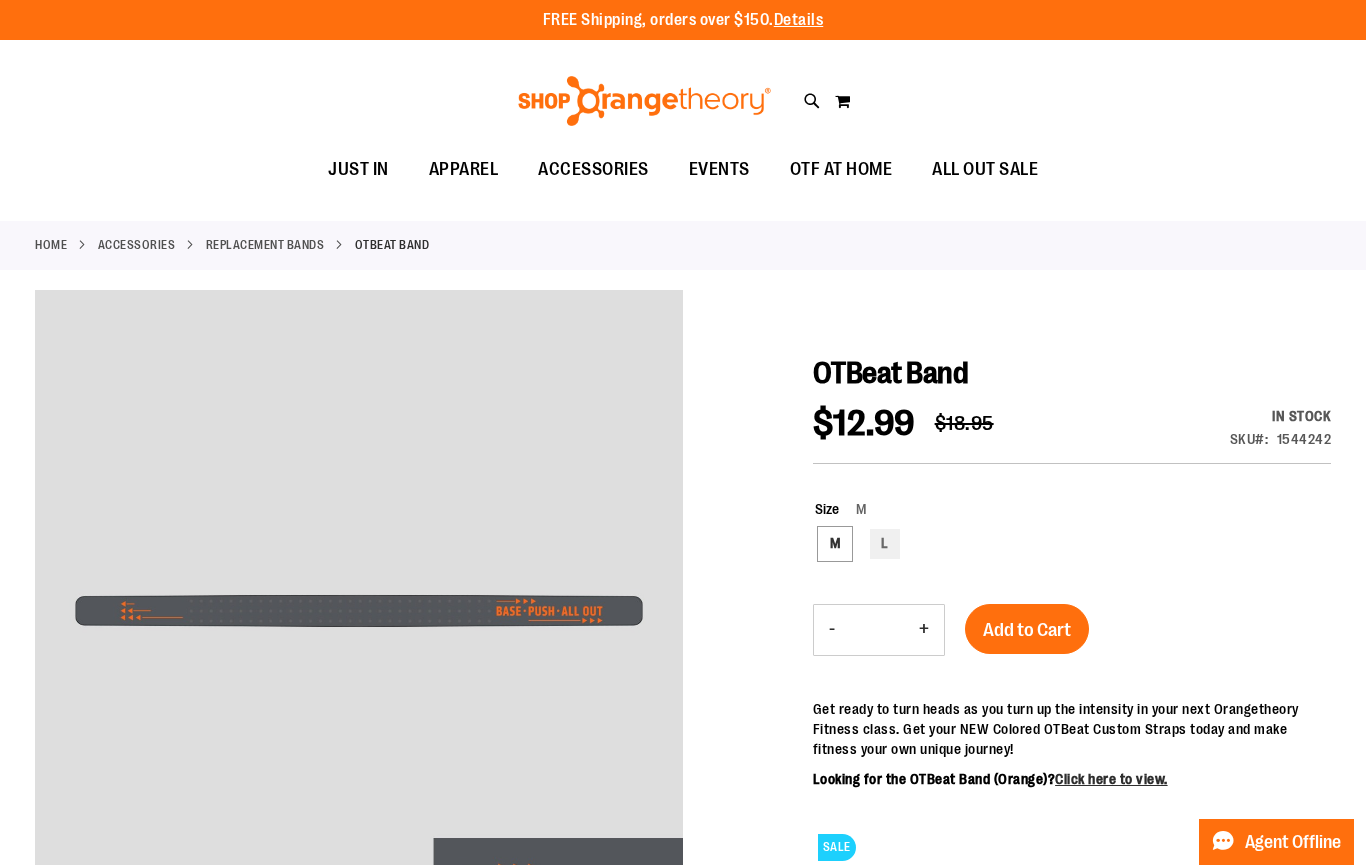 scroll, scrollTop: 1, scrollLeft: 0, axis: vertical 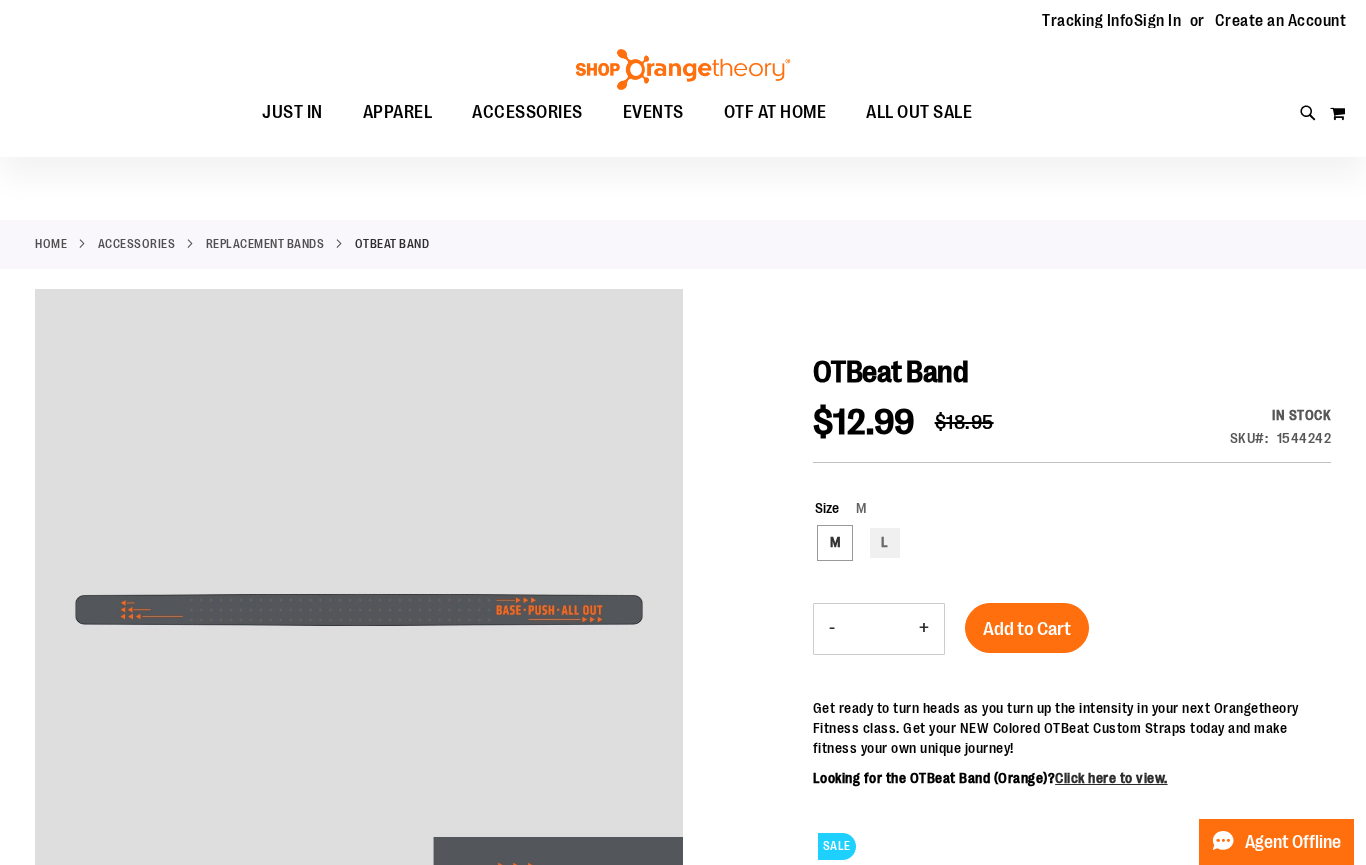click on "Add to Cart" at bounding box center (1027, 629) 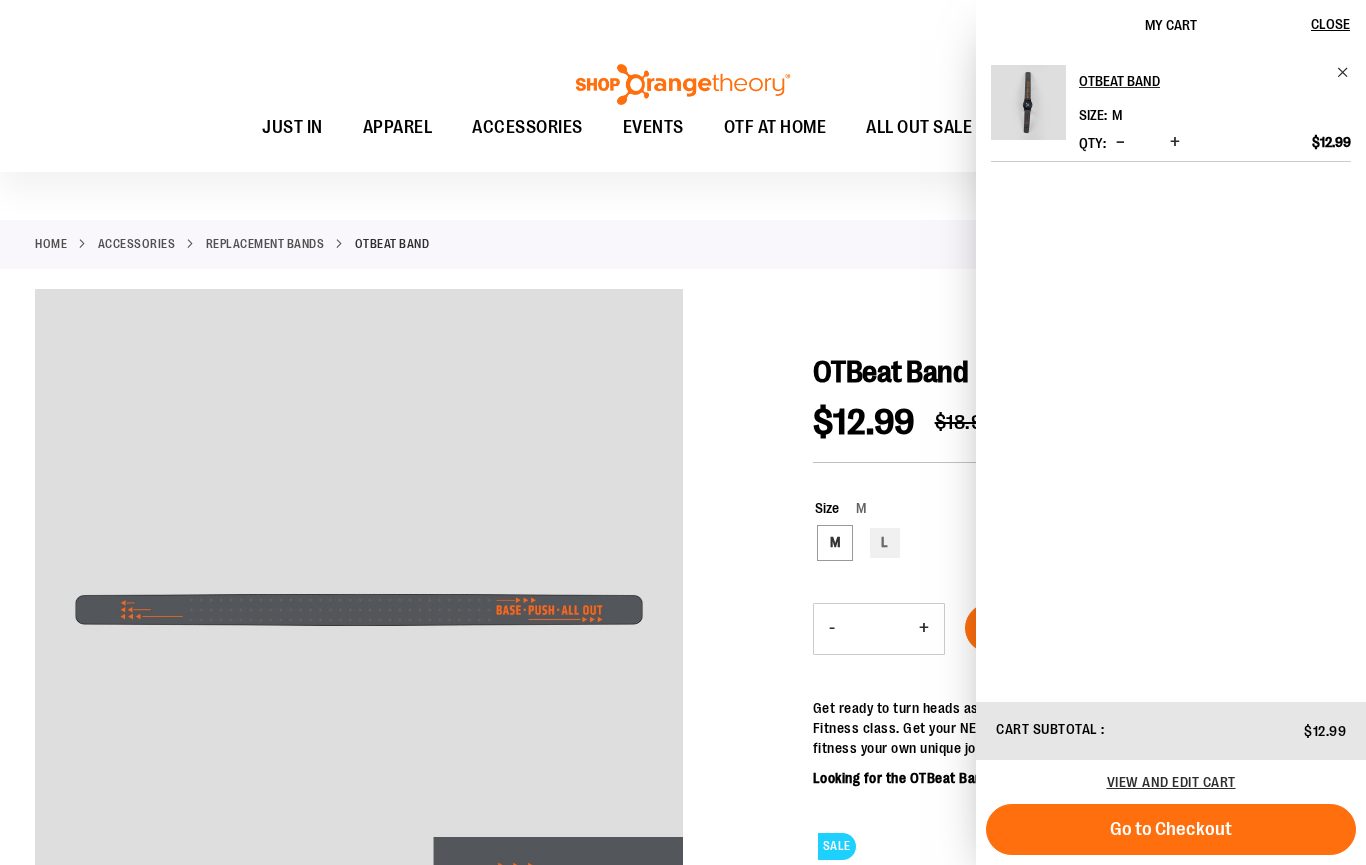 scroll, scrollTop: 0, scrollLeft: 0, axis: both 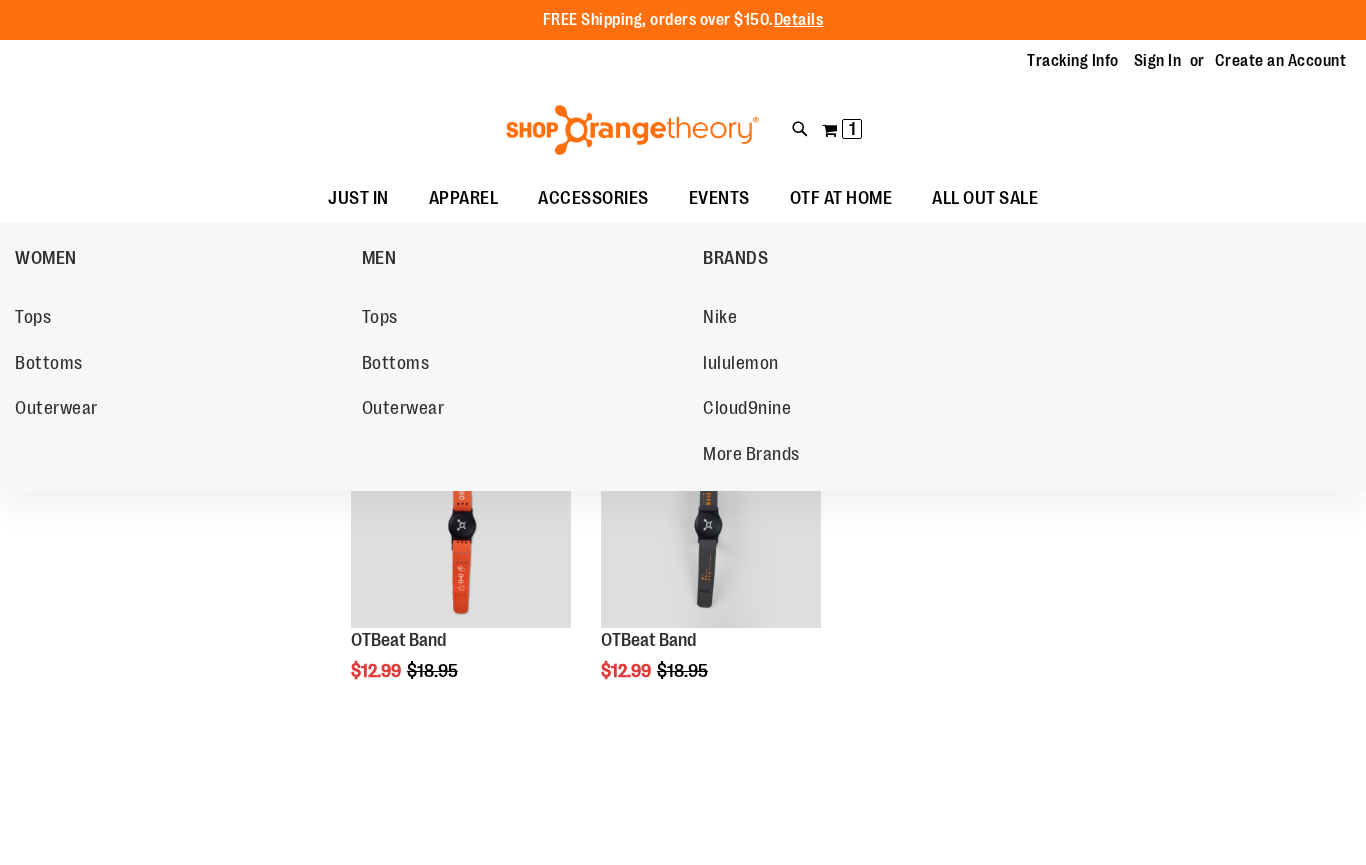 click on "Outerwear" at bounding box center (56, 410) 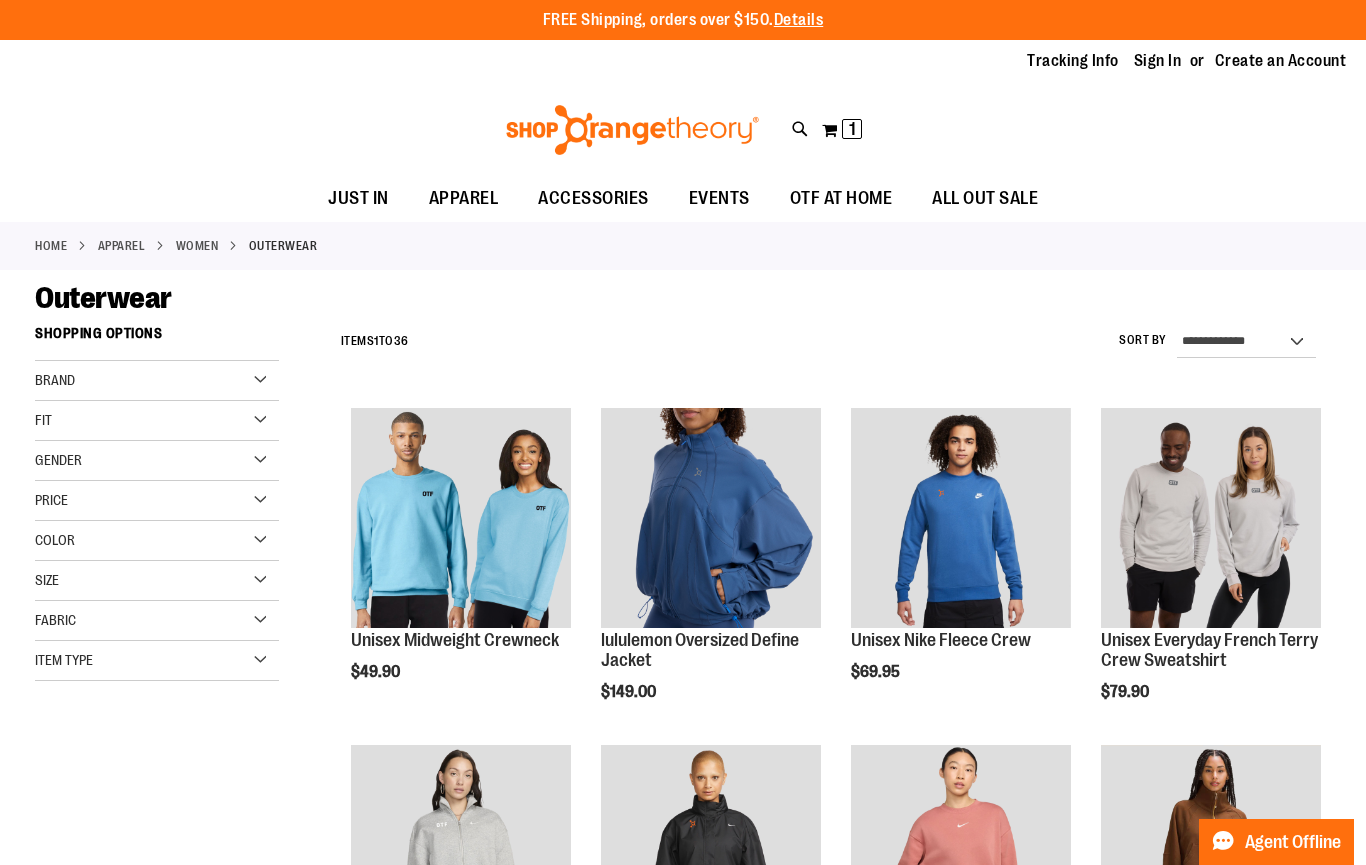scroll, scrollTop: 0, scrollLeft: 0, axis: both 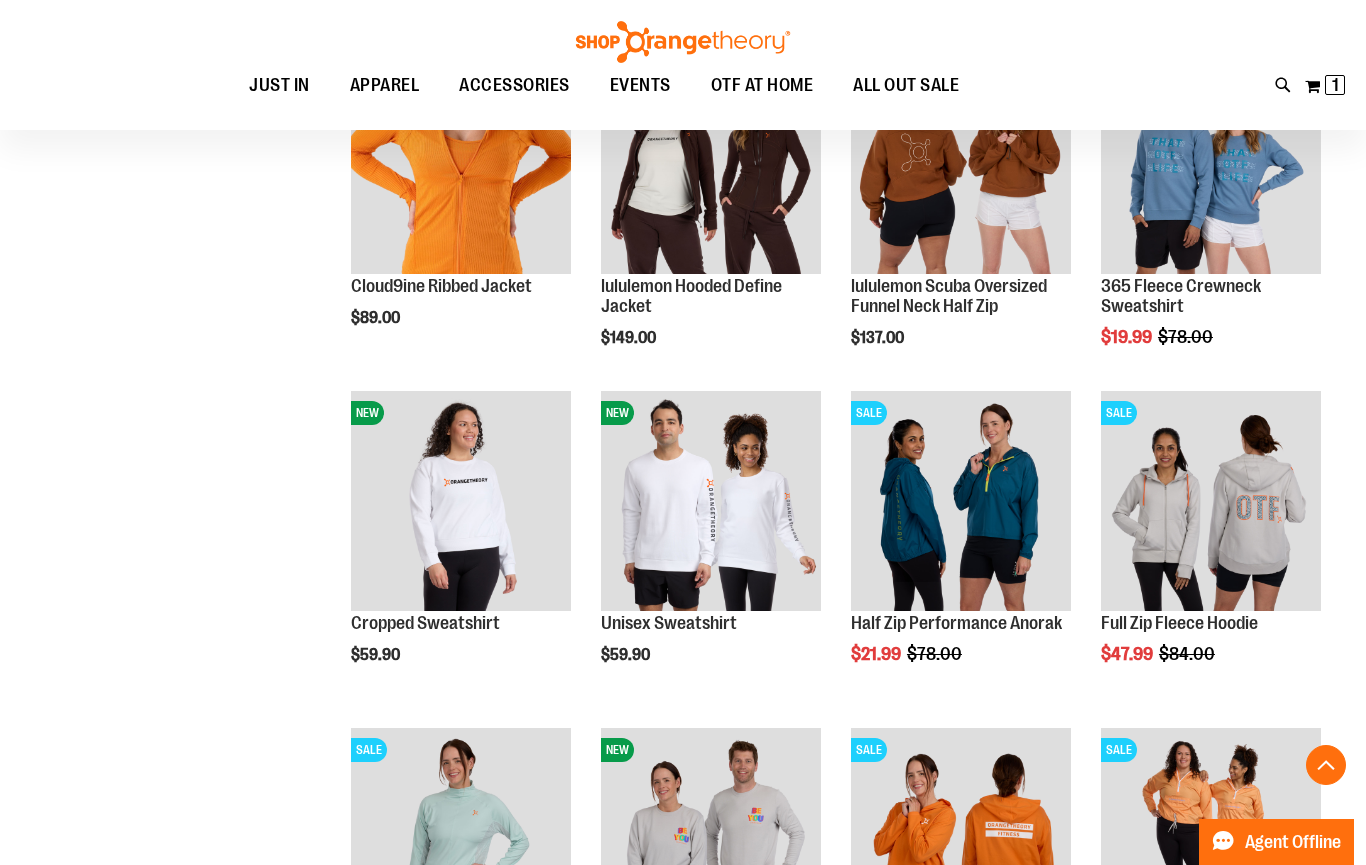 click at bounding box center [1211, 501] 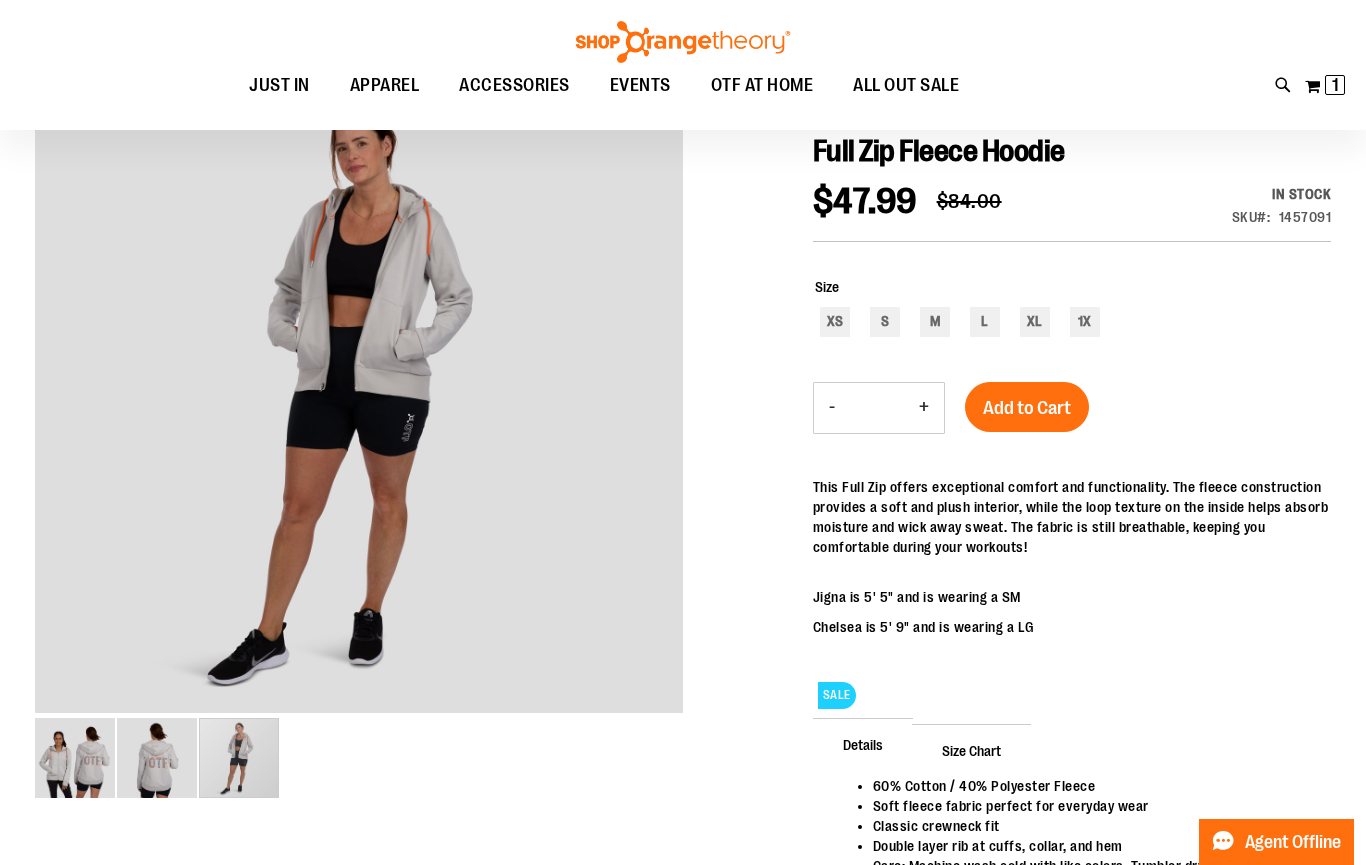scroll, scrollTop: 220, scrollLeft: 0, axis: vertical 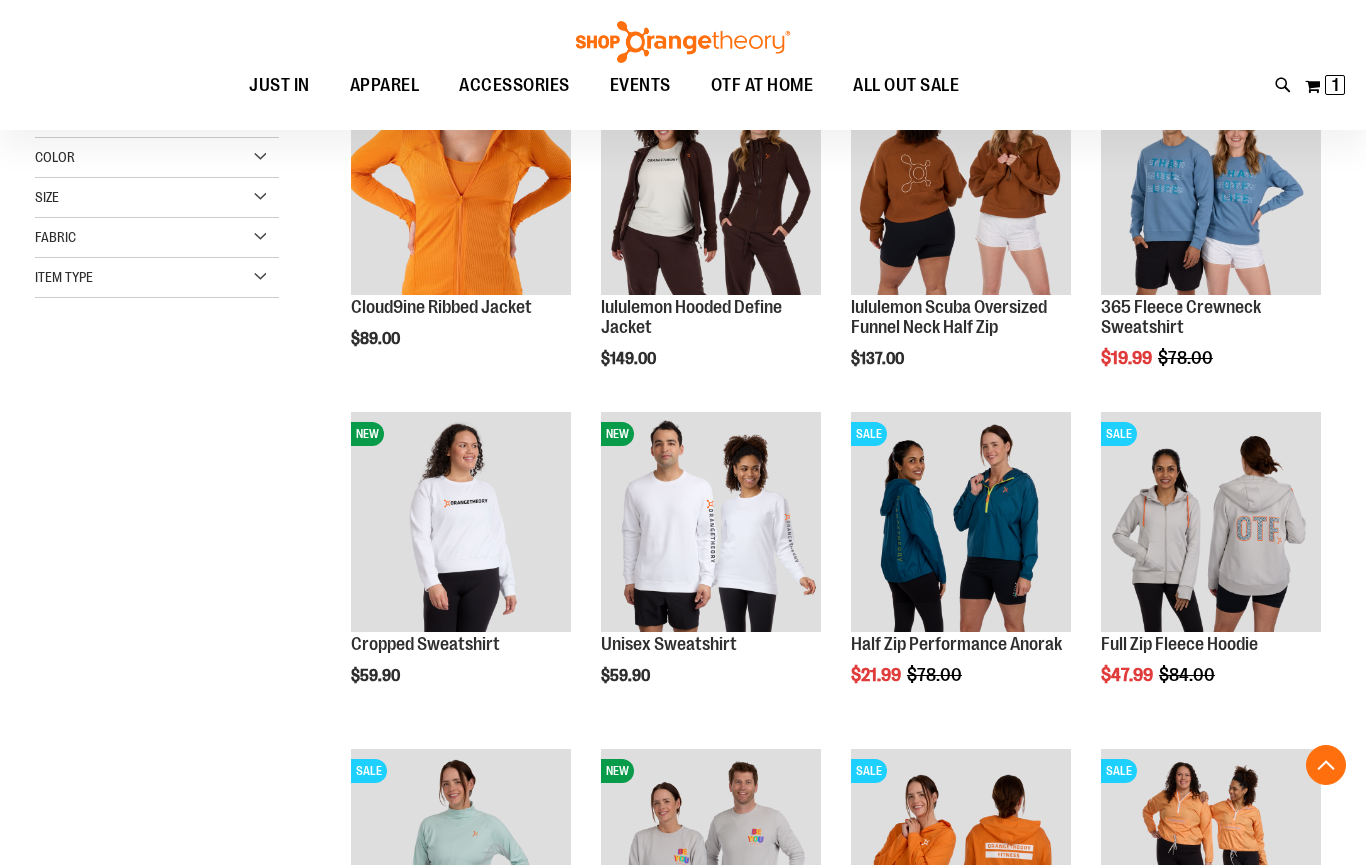click at bounding box center [961, 522] 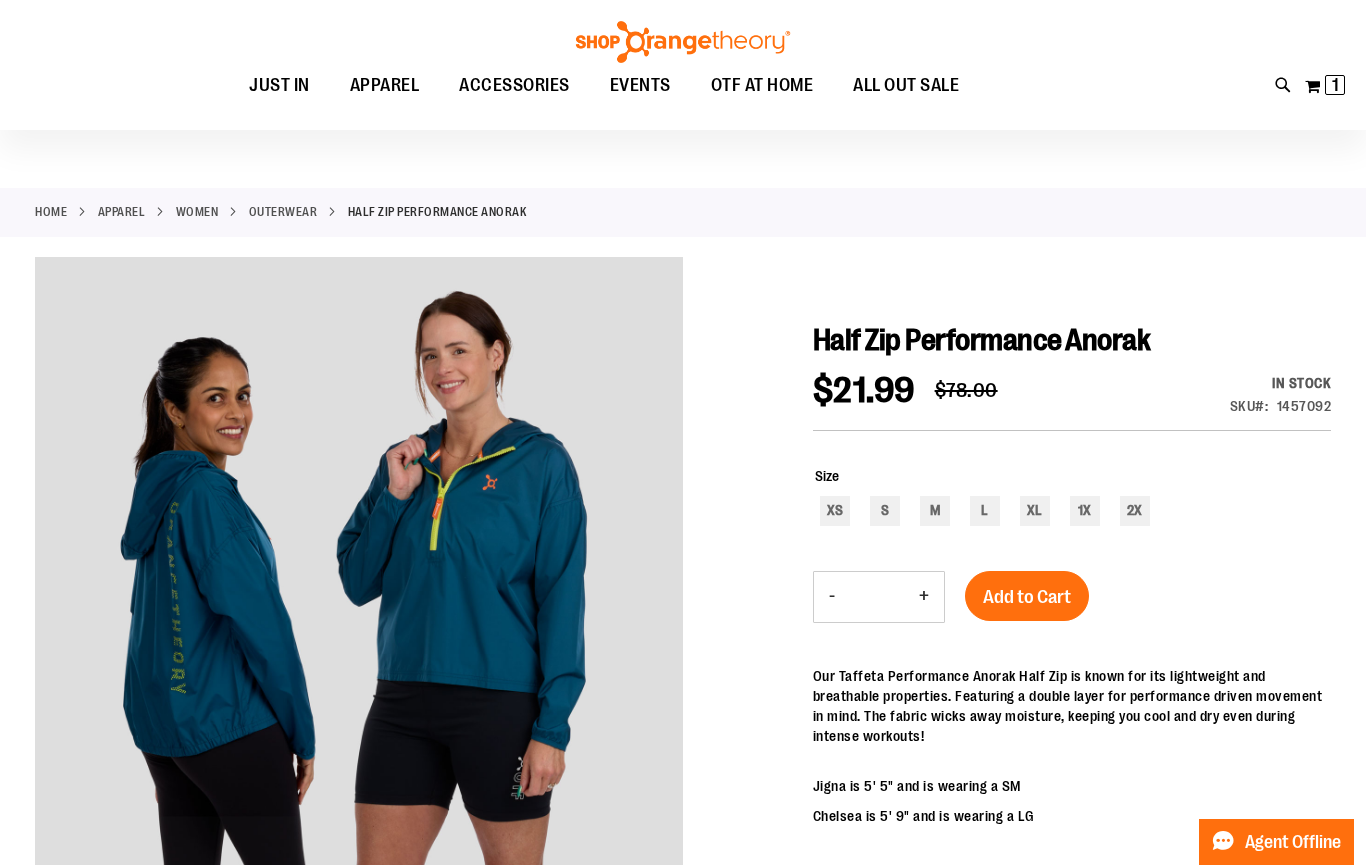 scroll, scrollTop: 0, scrollLeft: 0, axis: both 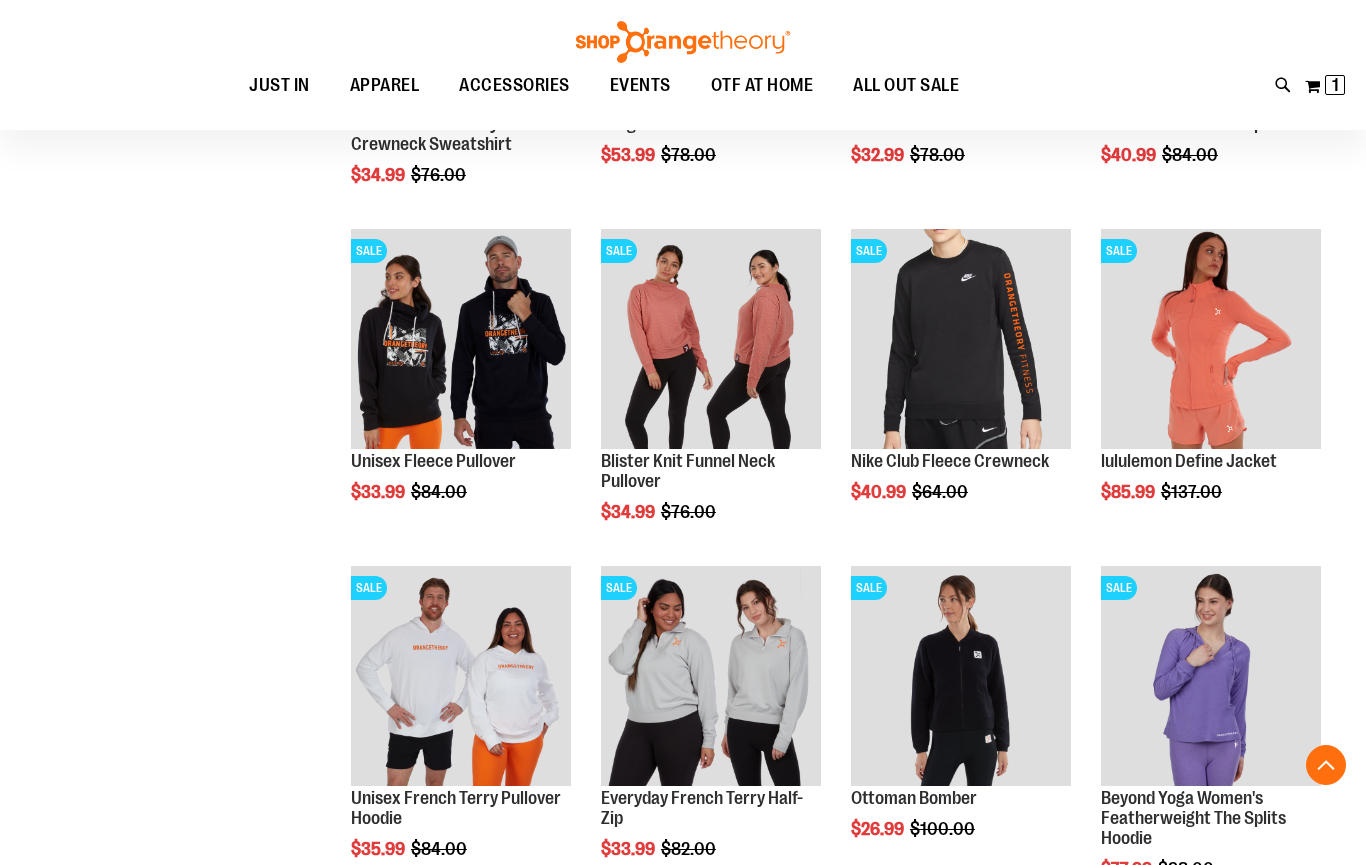 click at bounding box center (461, 339) 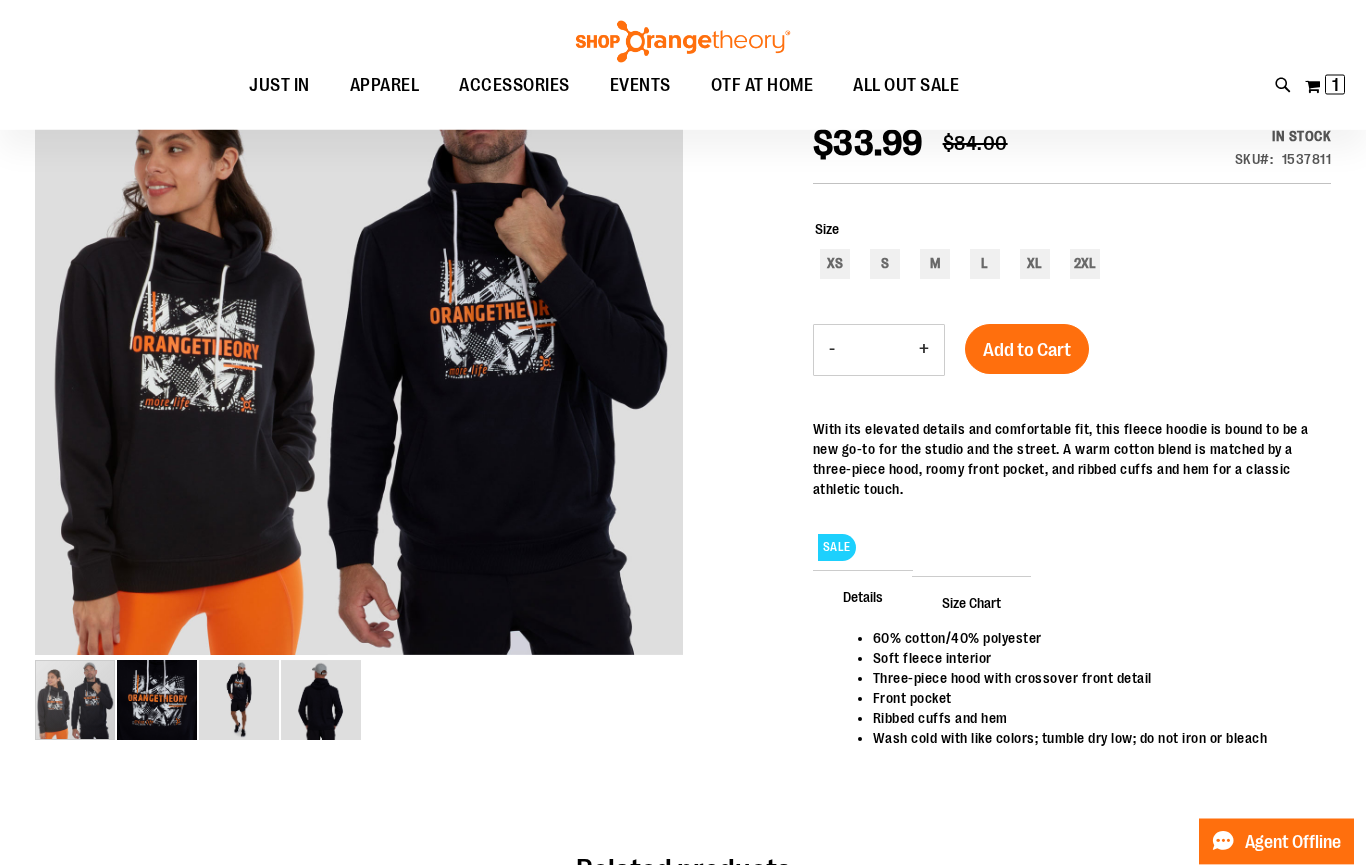 scroll, scrollTop: 280, scrollLeft: 0, axis: vertical 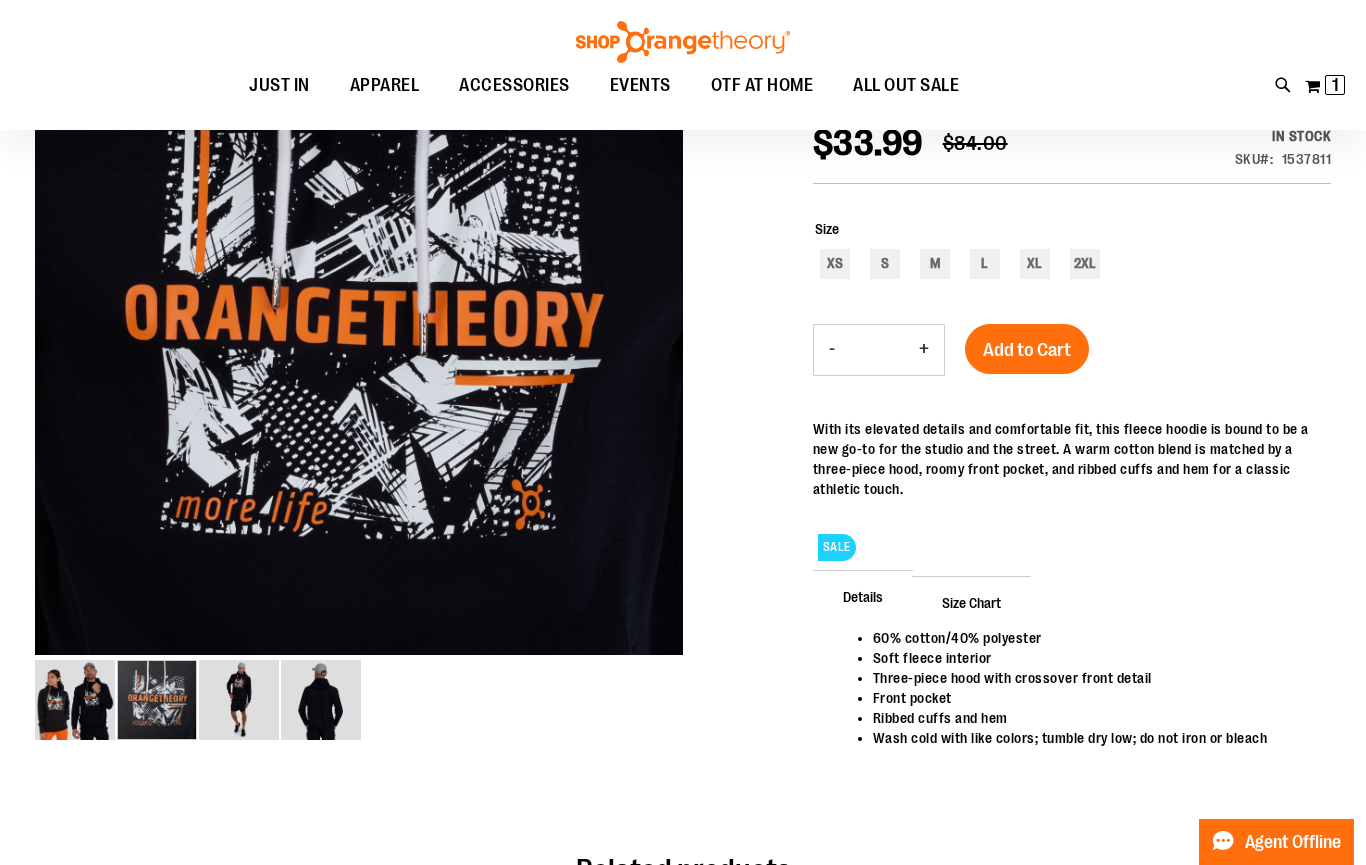 click at bounding box center [157, 700] 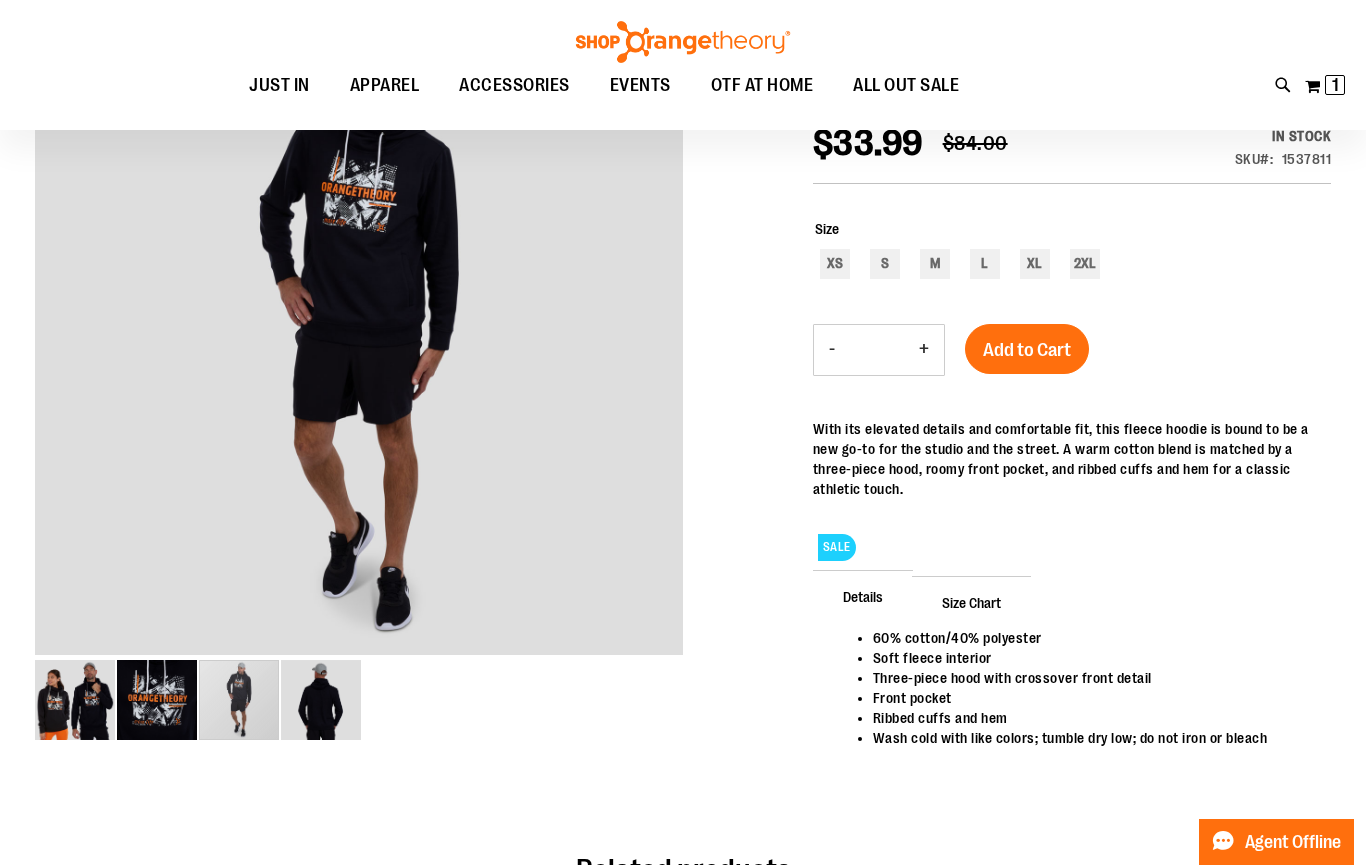 click at bounding box center [239, 700] 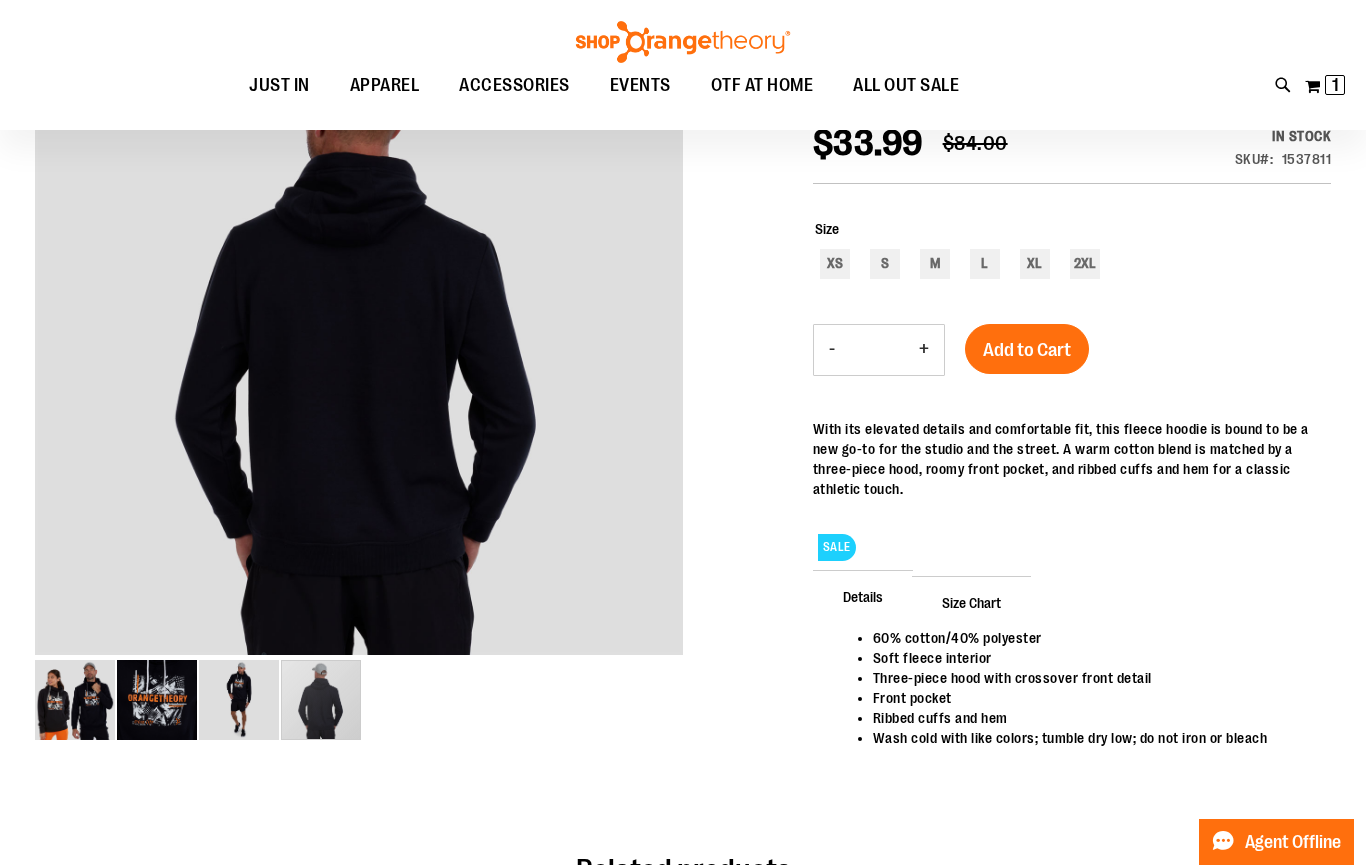 click at bounding box center (239, 700) 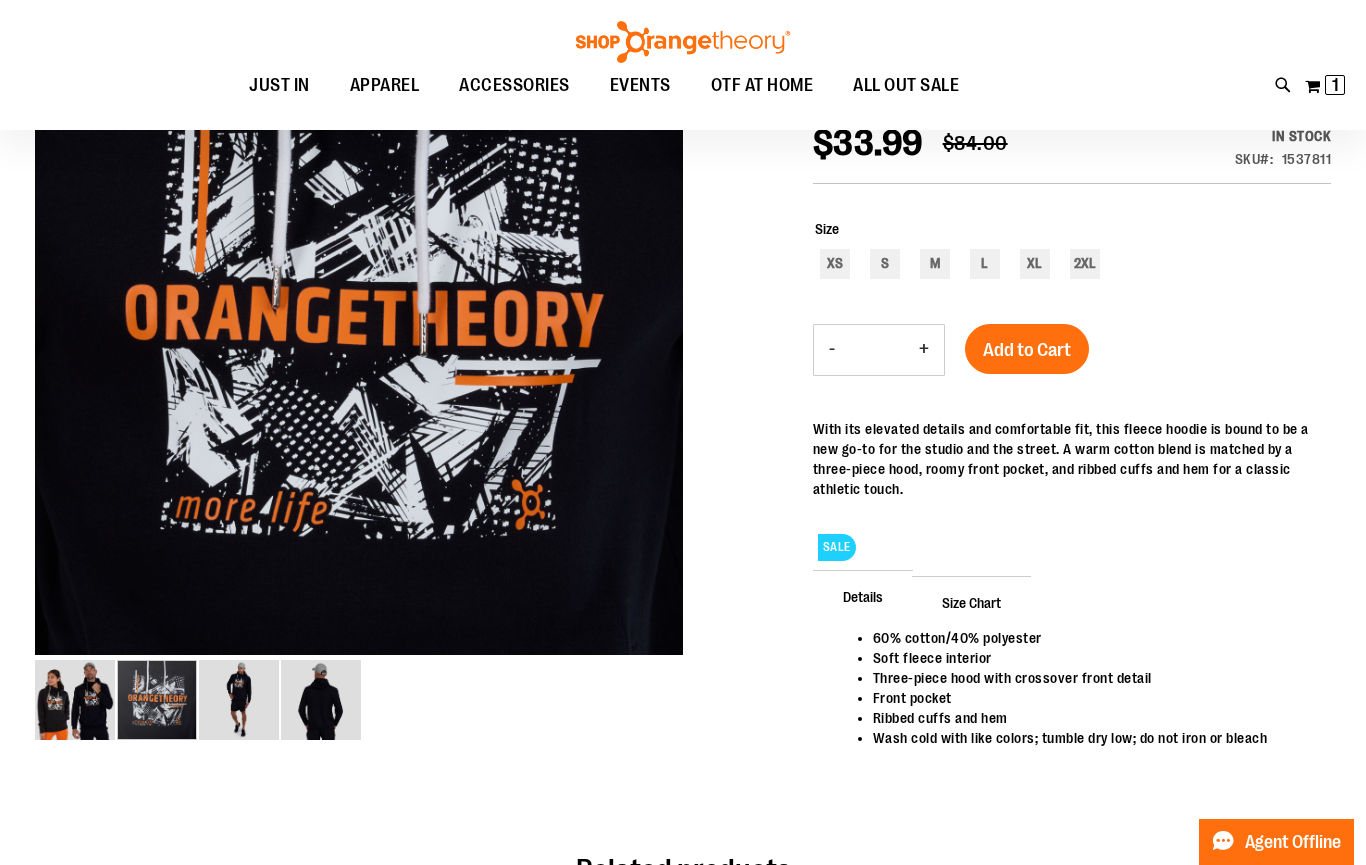 click at bounding box center [157, 700] 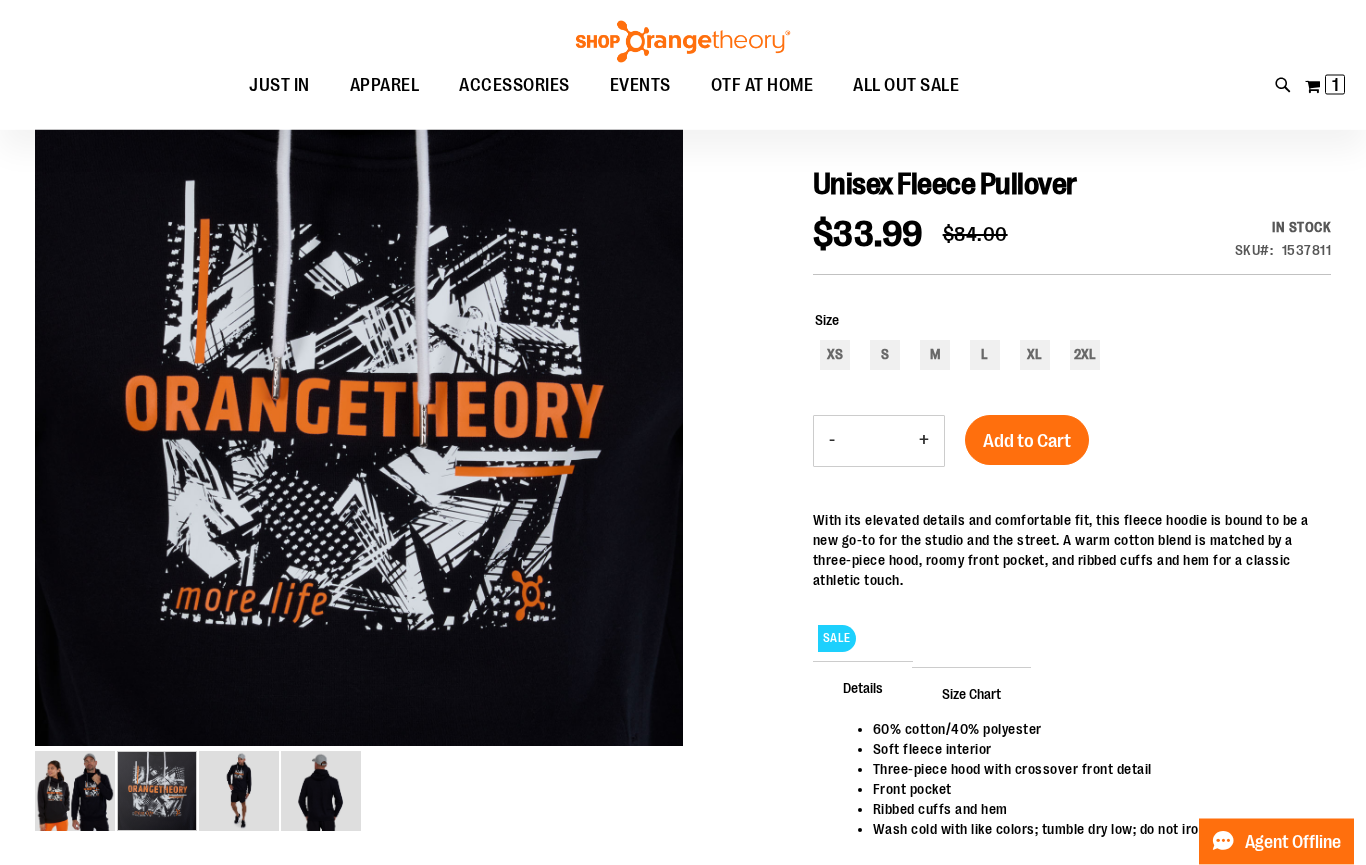 scroll, scrollTop: 189, scrollLeft: 0, axis: vertical 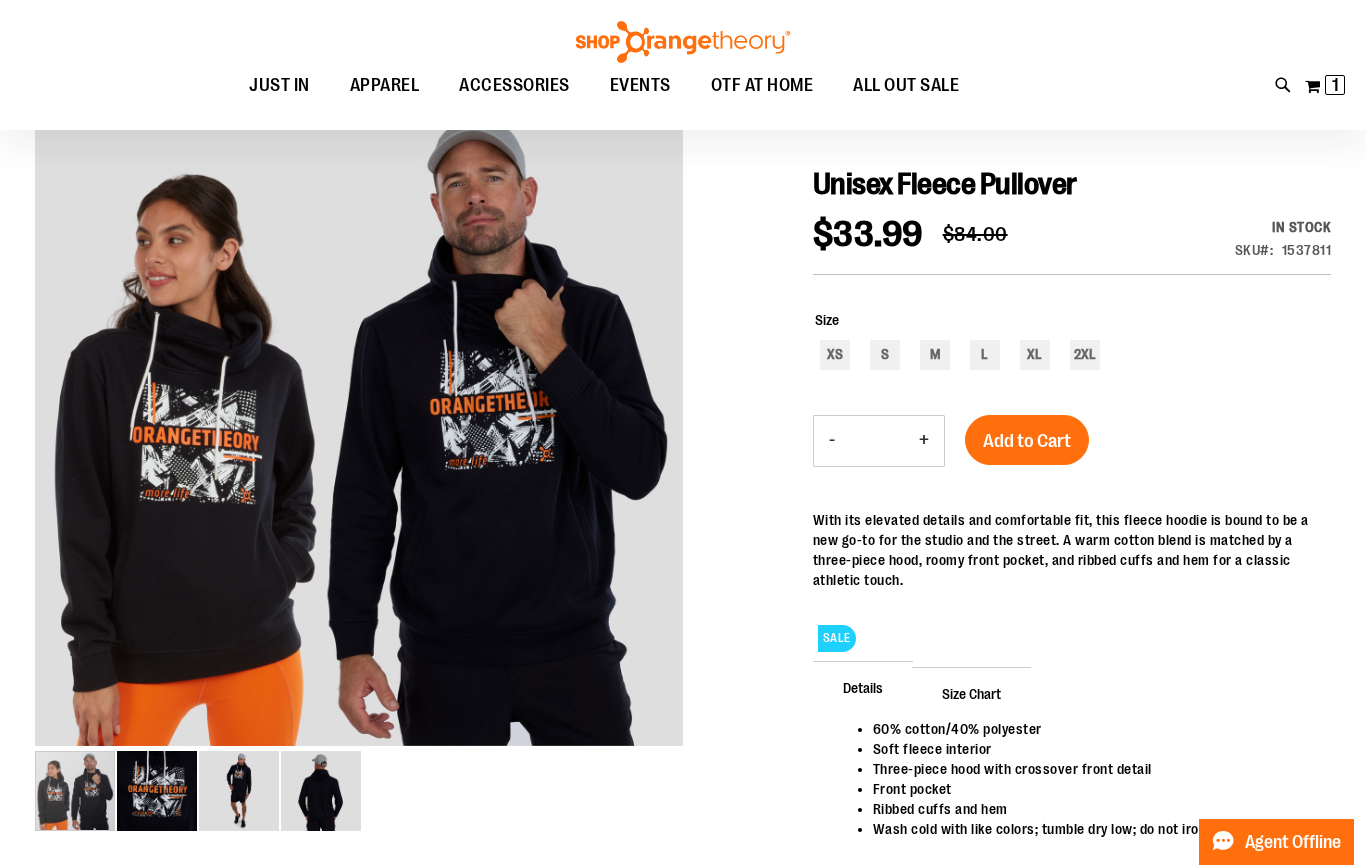 click at bounding box center (75, 791) 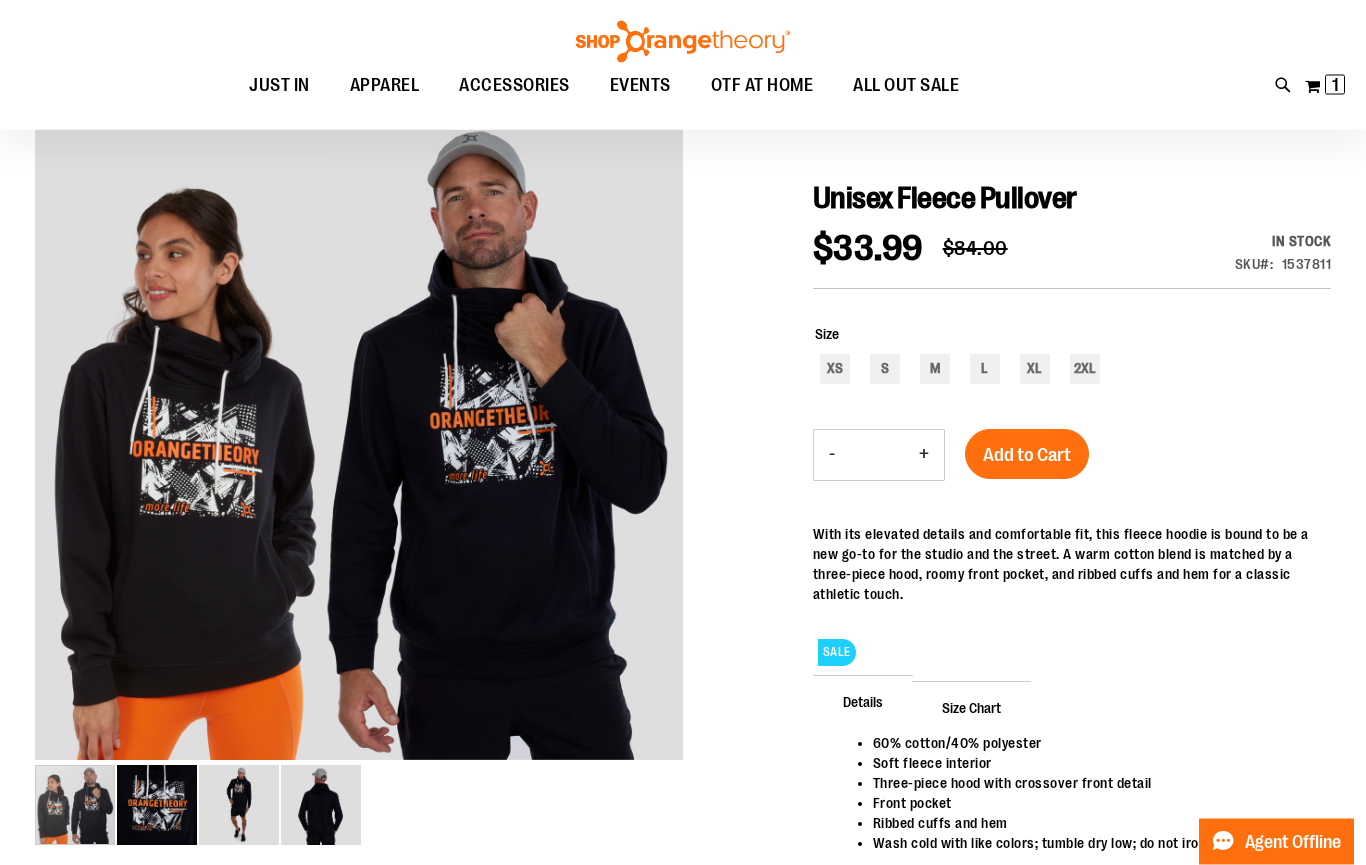 scroll, scrollTop: 175, scrollLeft: 0, axis: vertical 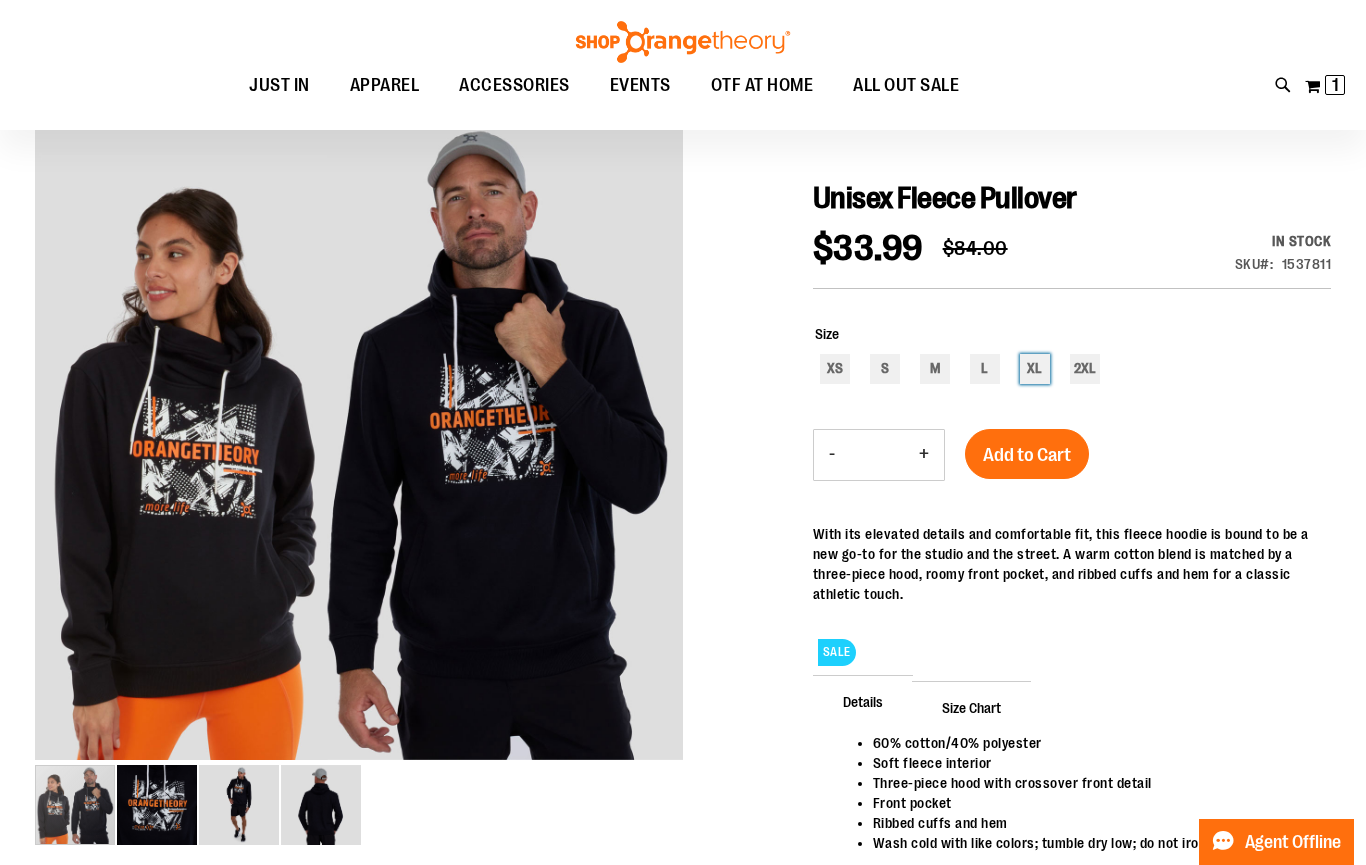 click on "XL" at bounding box center (1035, 369) 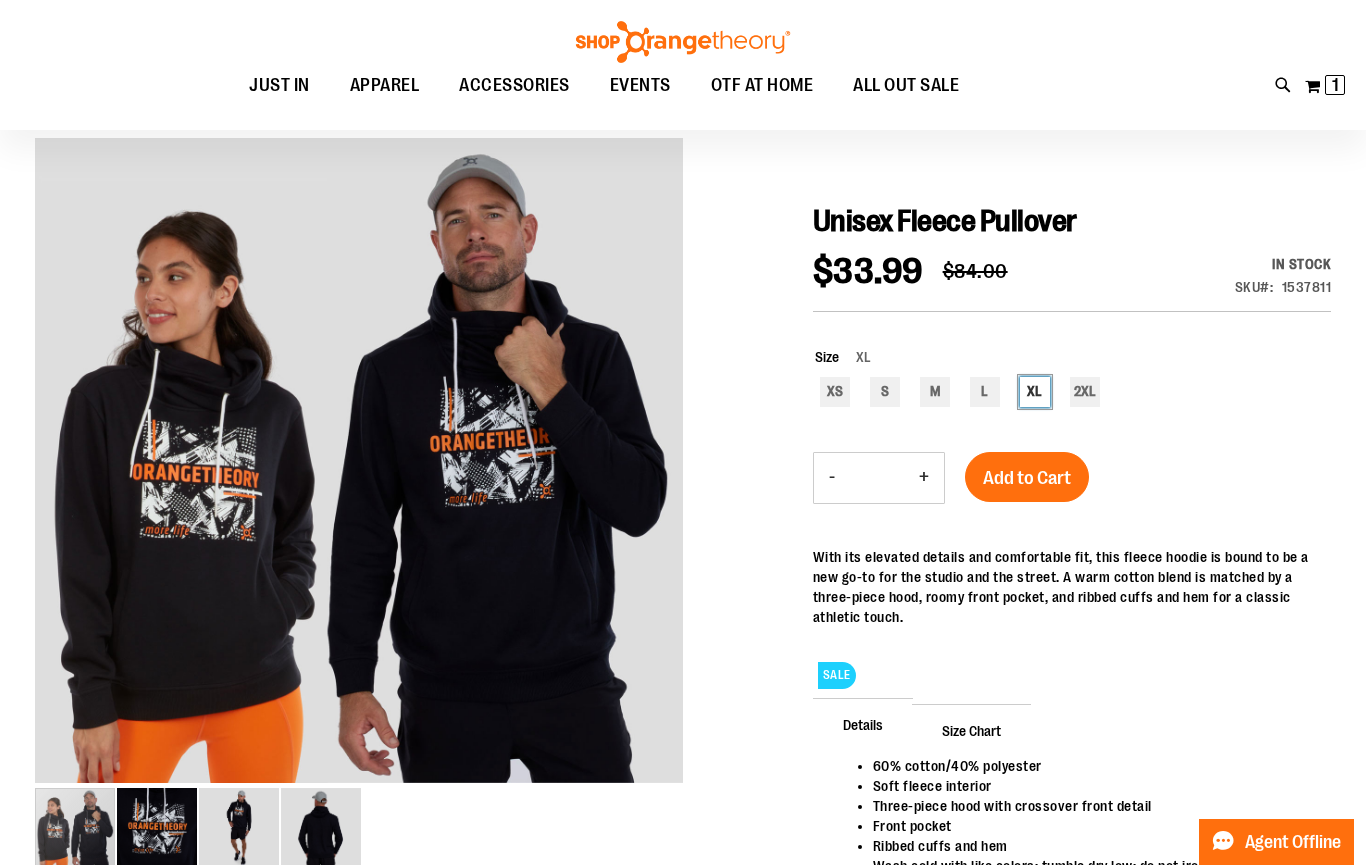 scroll, scrollTop: 142, scrollLeft: 0, axis: vertical 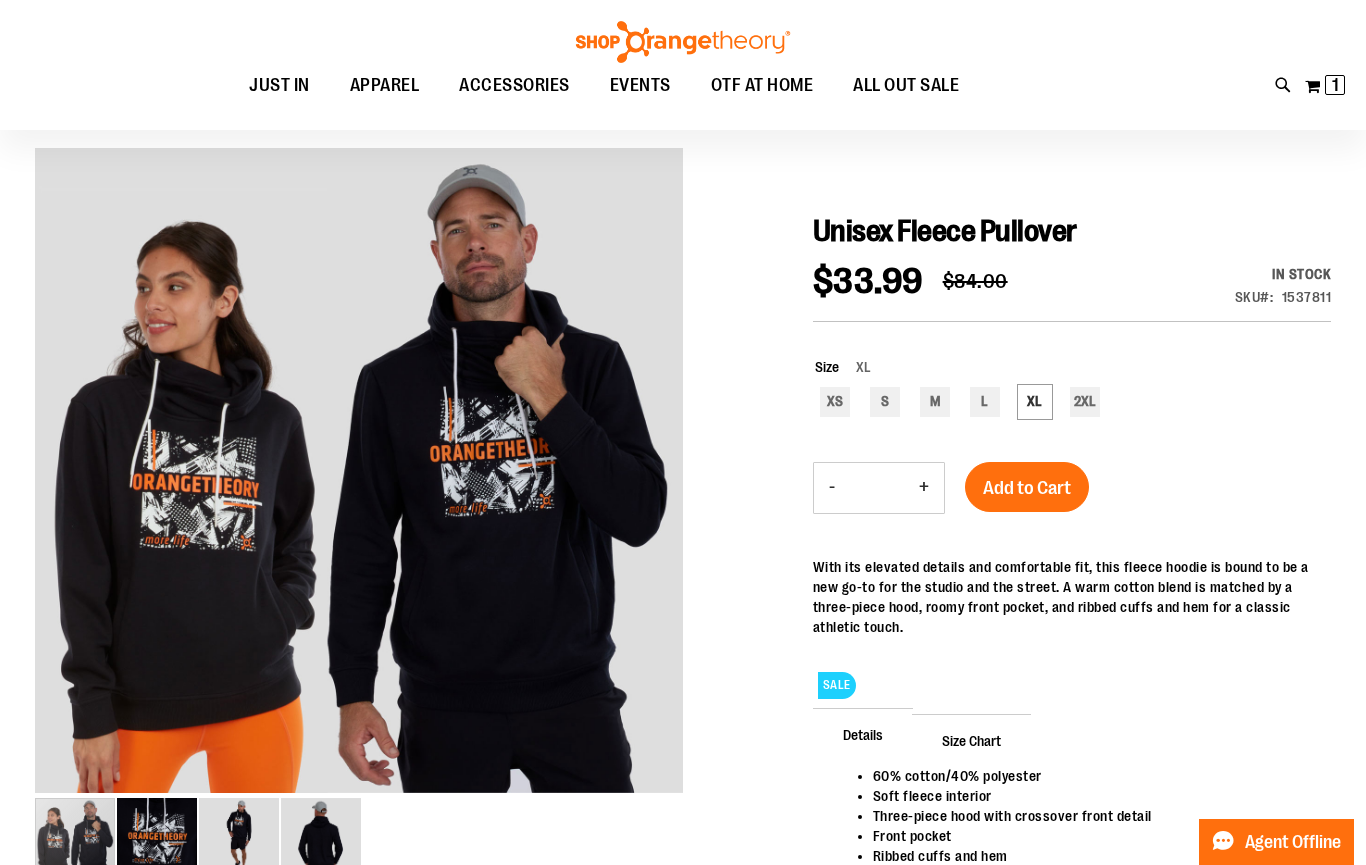 click on "Add to Cart" at bounding box center (1027, 488) 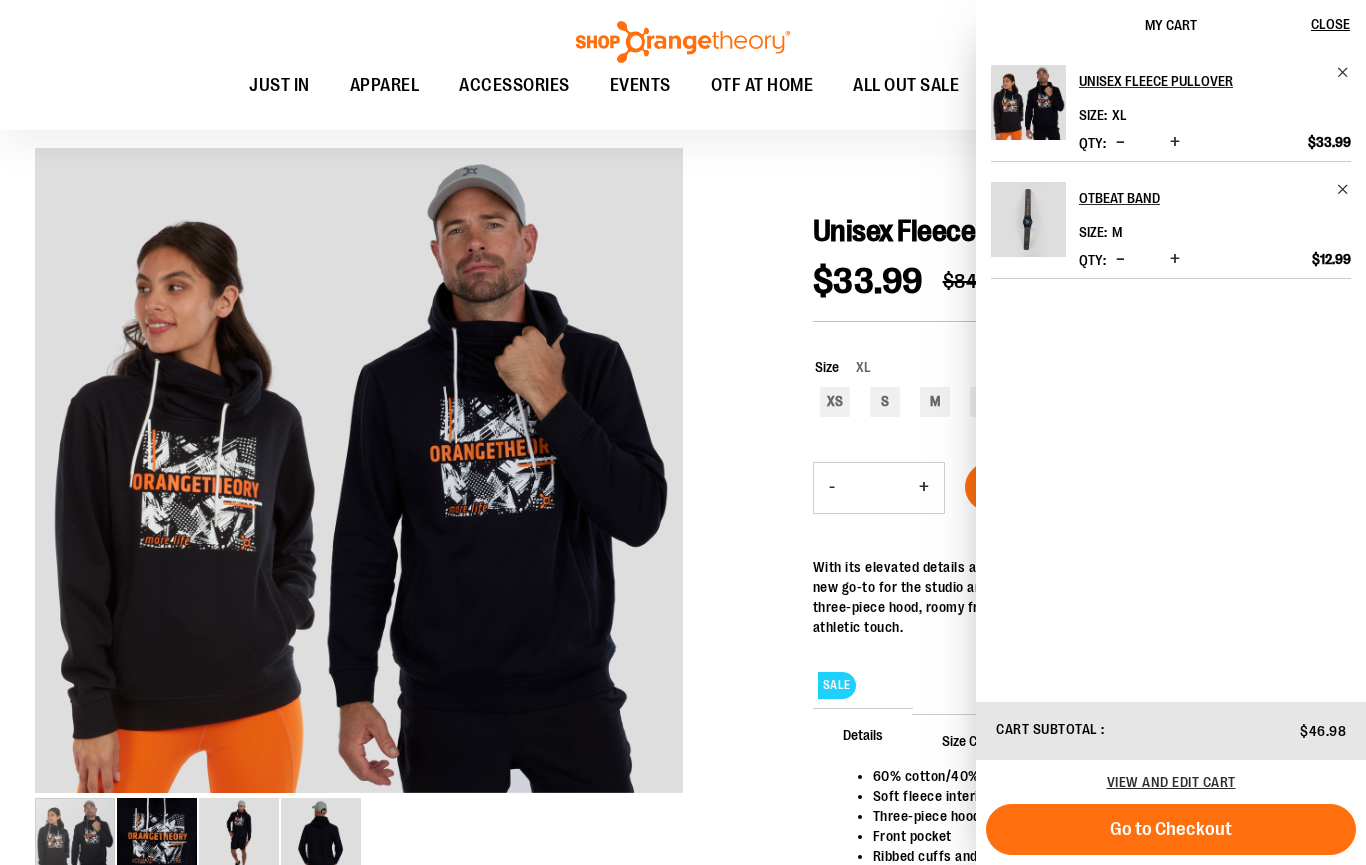 click on "Close" at bounding box center (1330, 24) 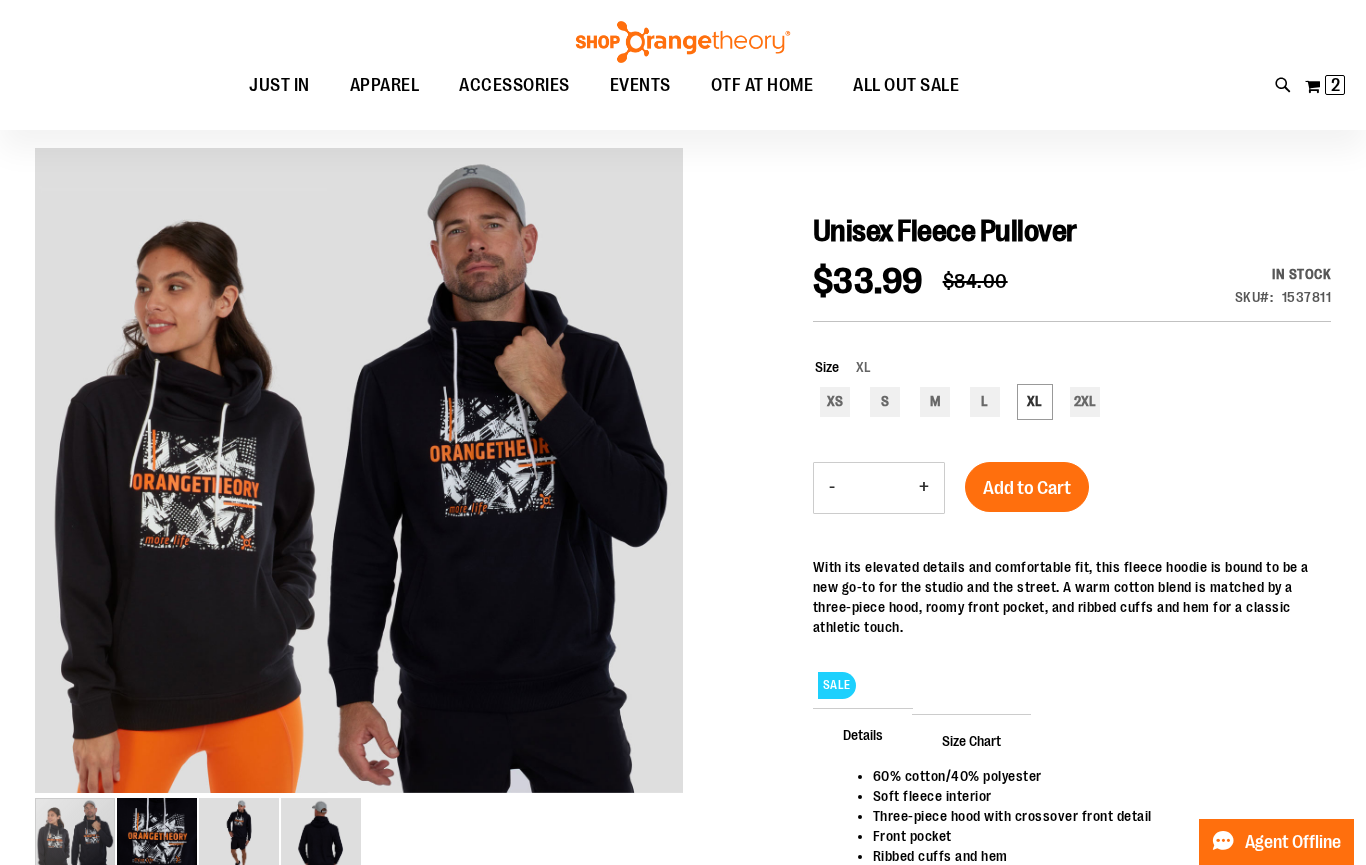 scroll, scrollTop: 0, scrollLeft: 0, axis: both 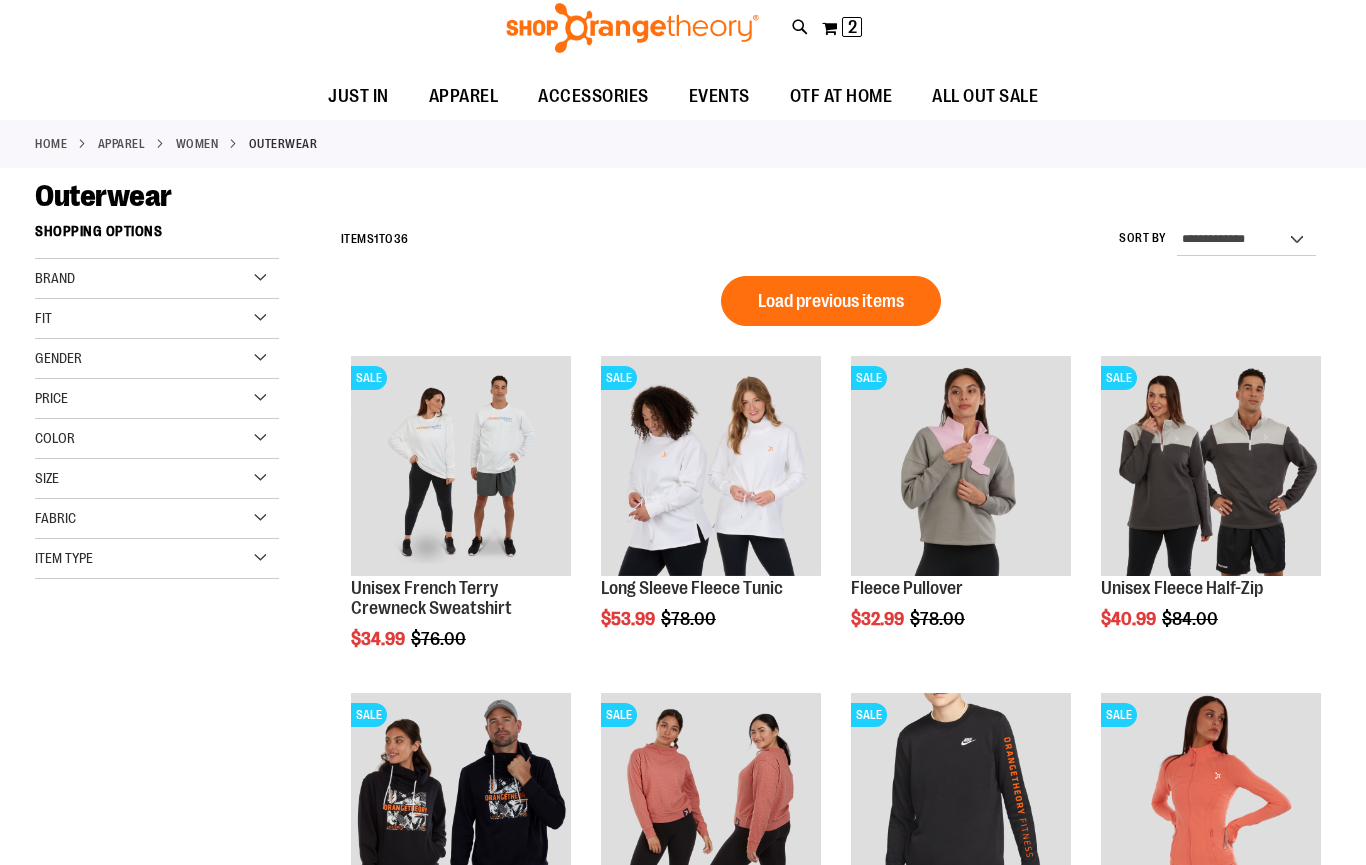 click on "Home" at bounding box center [51, 144] 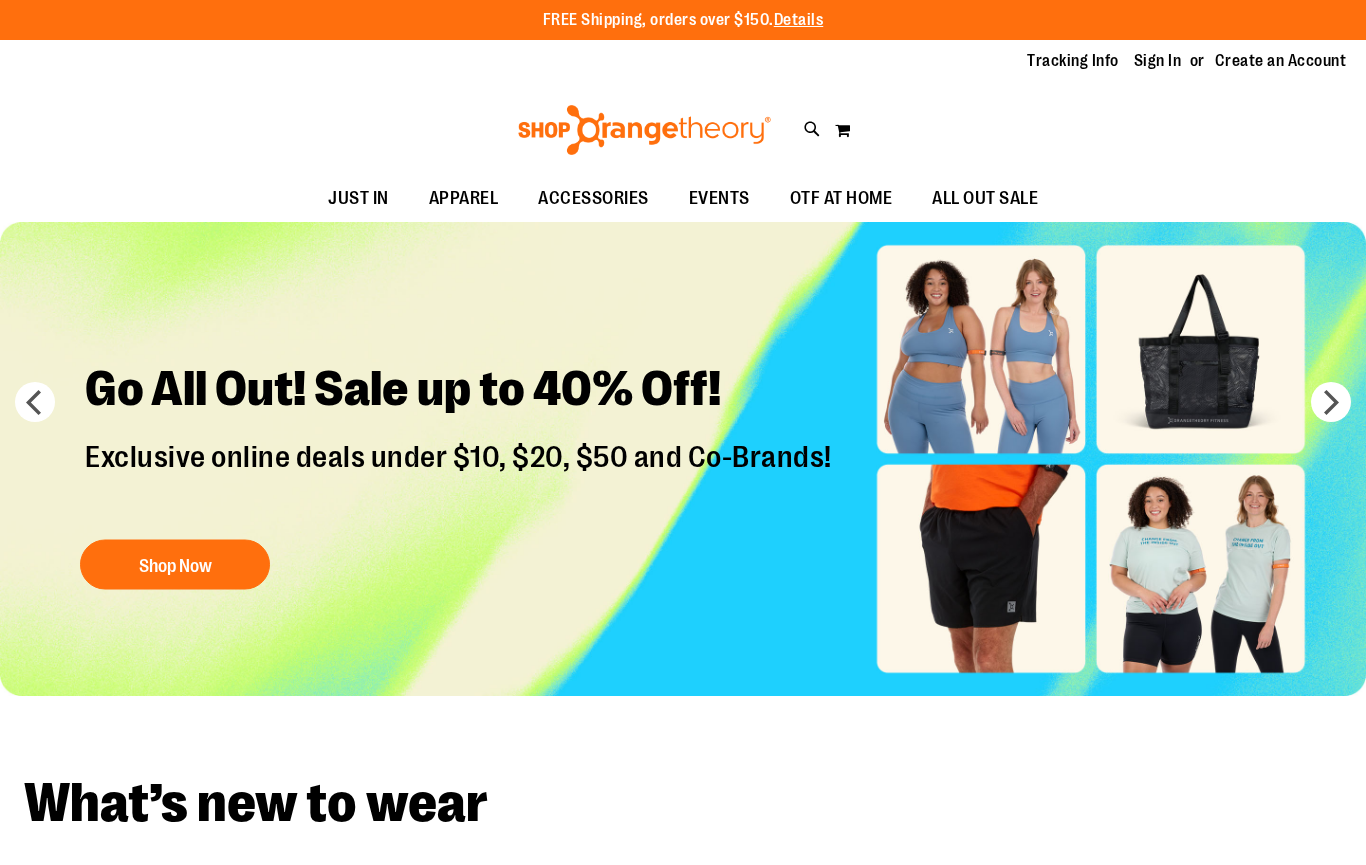 scroll, scrollTop: 0, scrollLeft: 0, axis: both 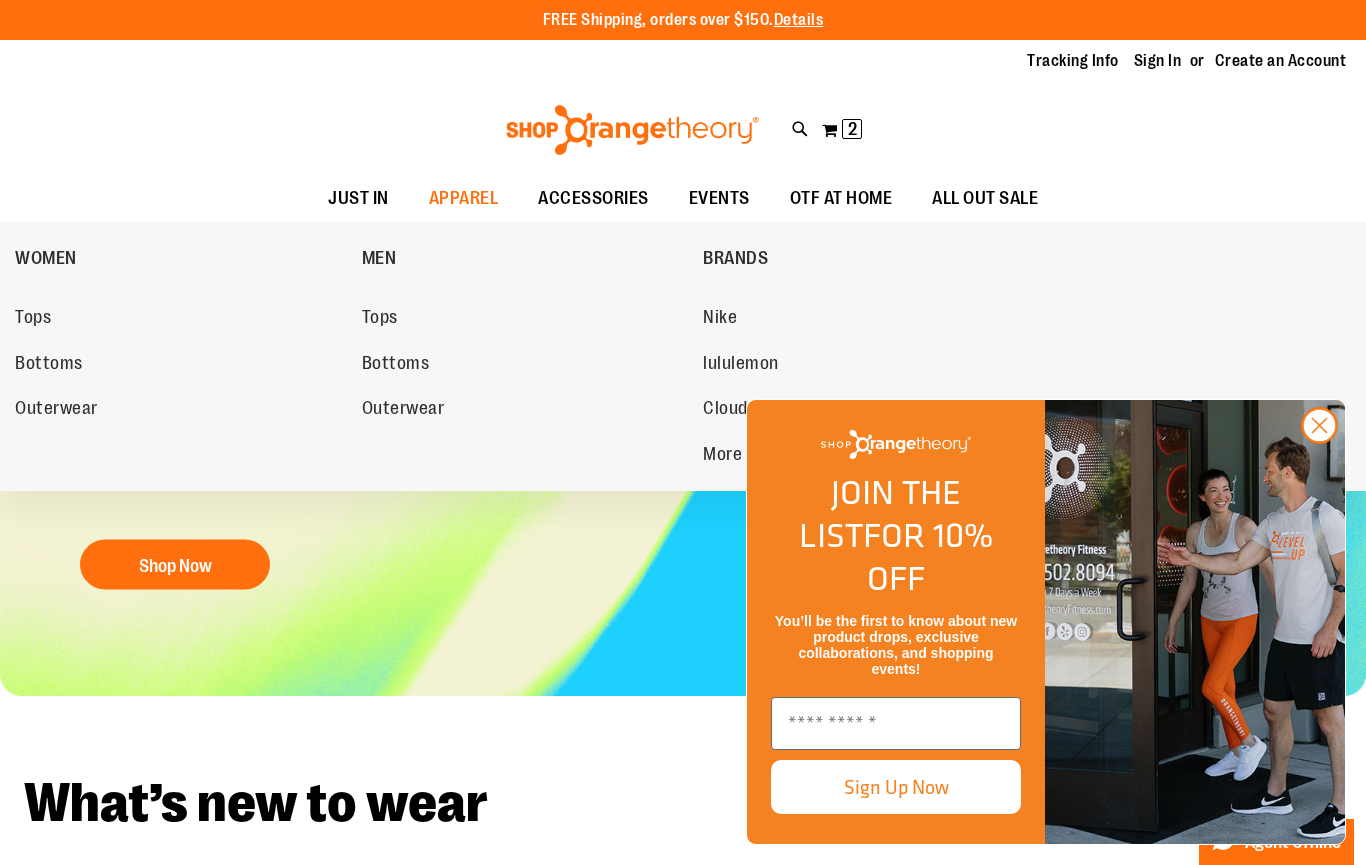 click on "Tops" at bounding box center [33, 319] 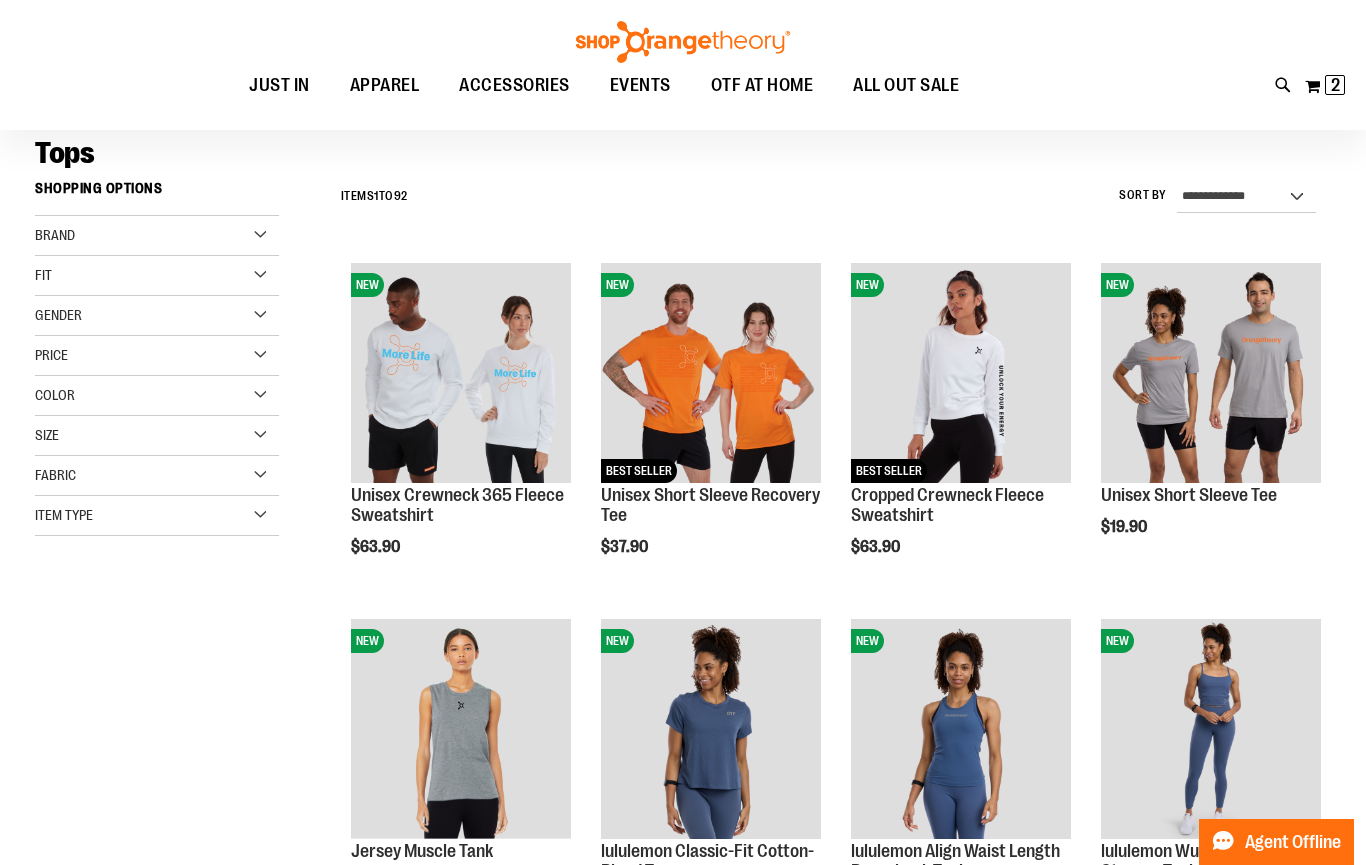 scroll, scrollTop: 143, scrollLeft: 0, axis: vertical 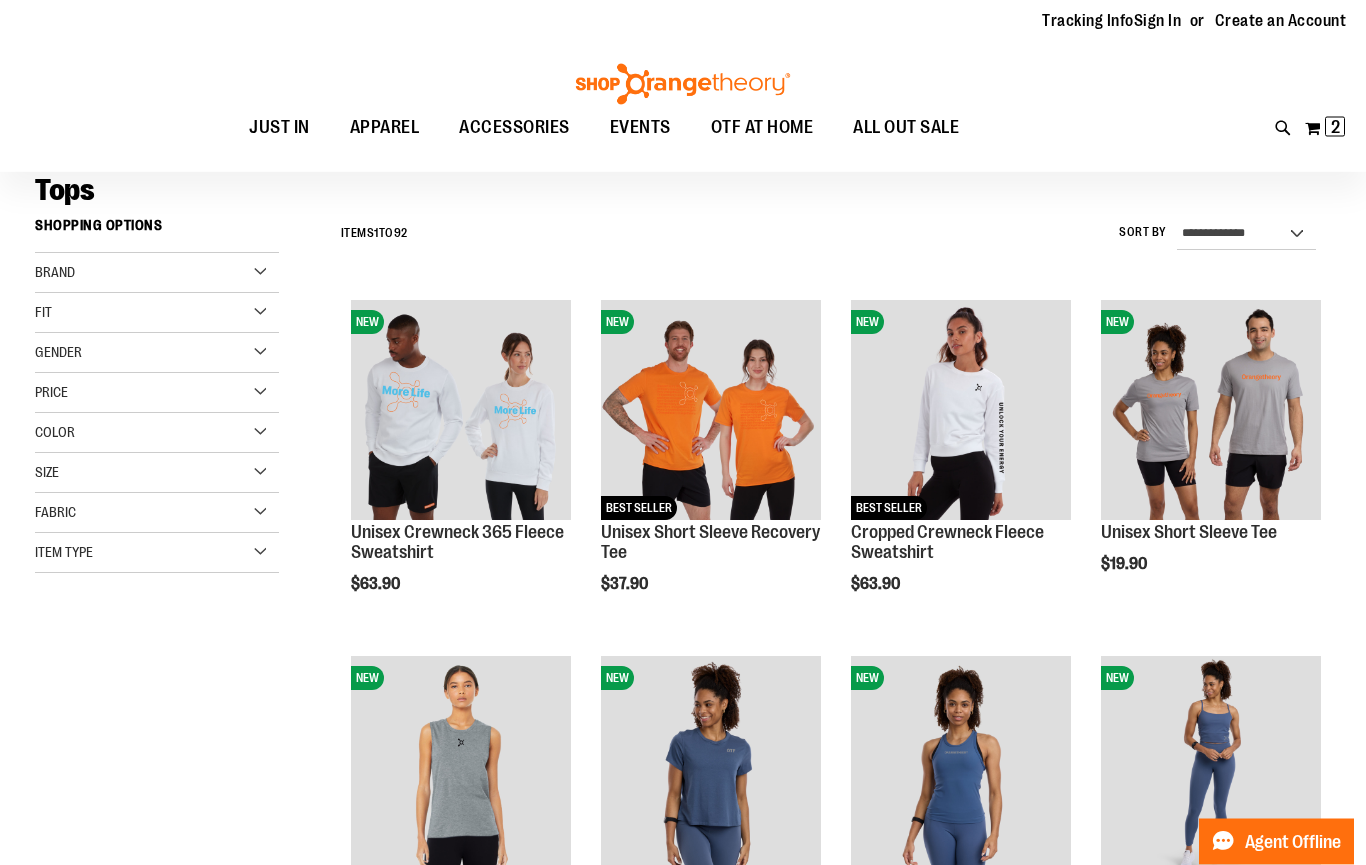 click at bounding box center (1211, 411) 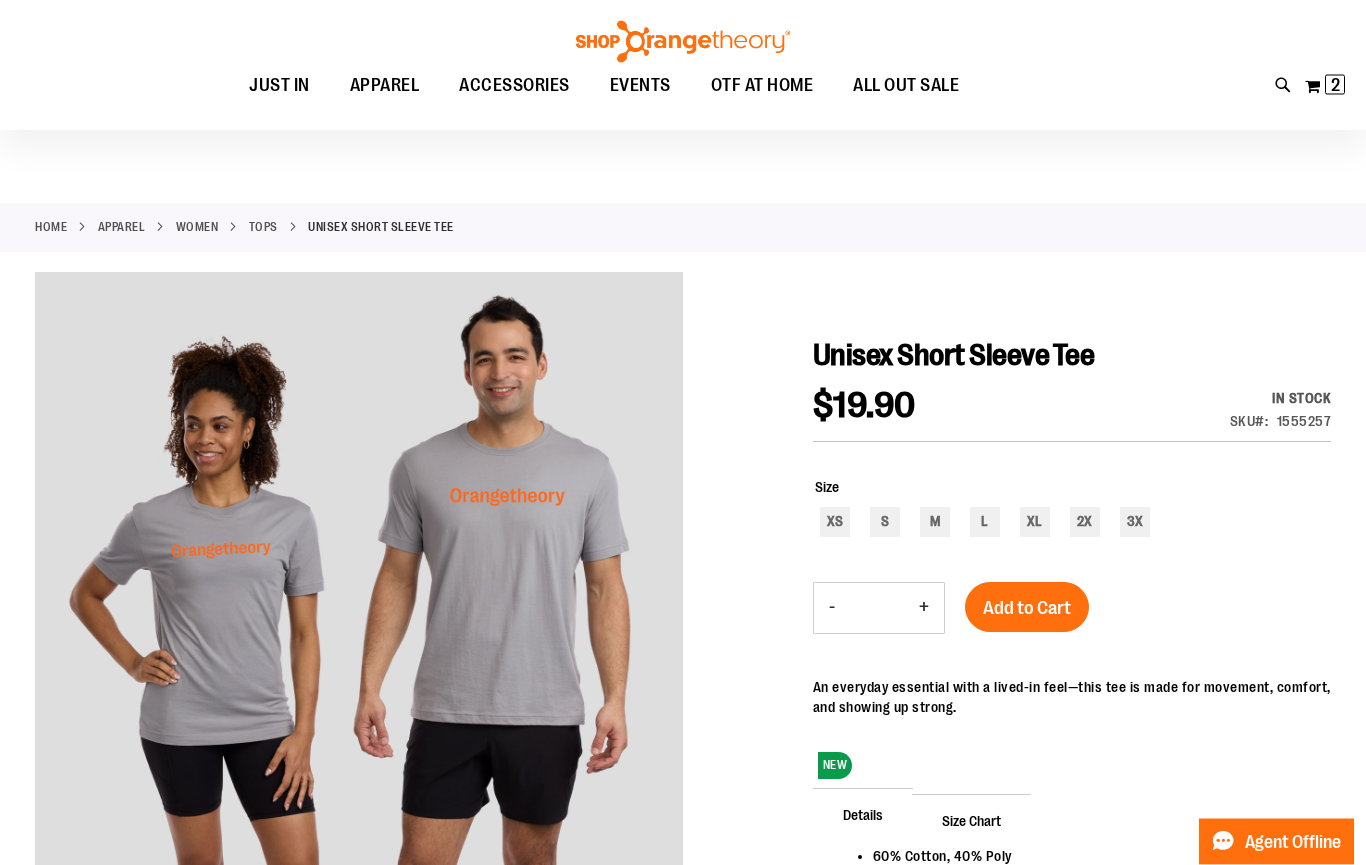 scroll, scrollTop: 0, scrollLeft: 0, axis: both 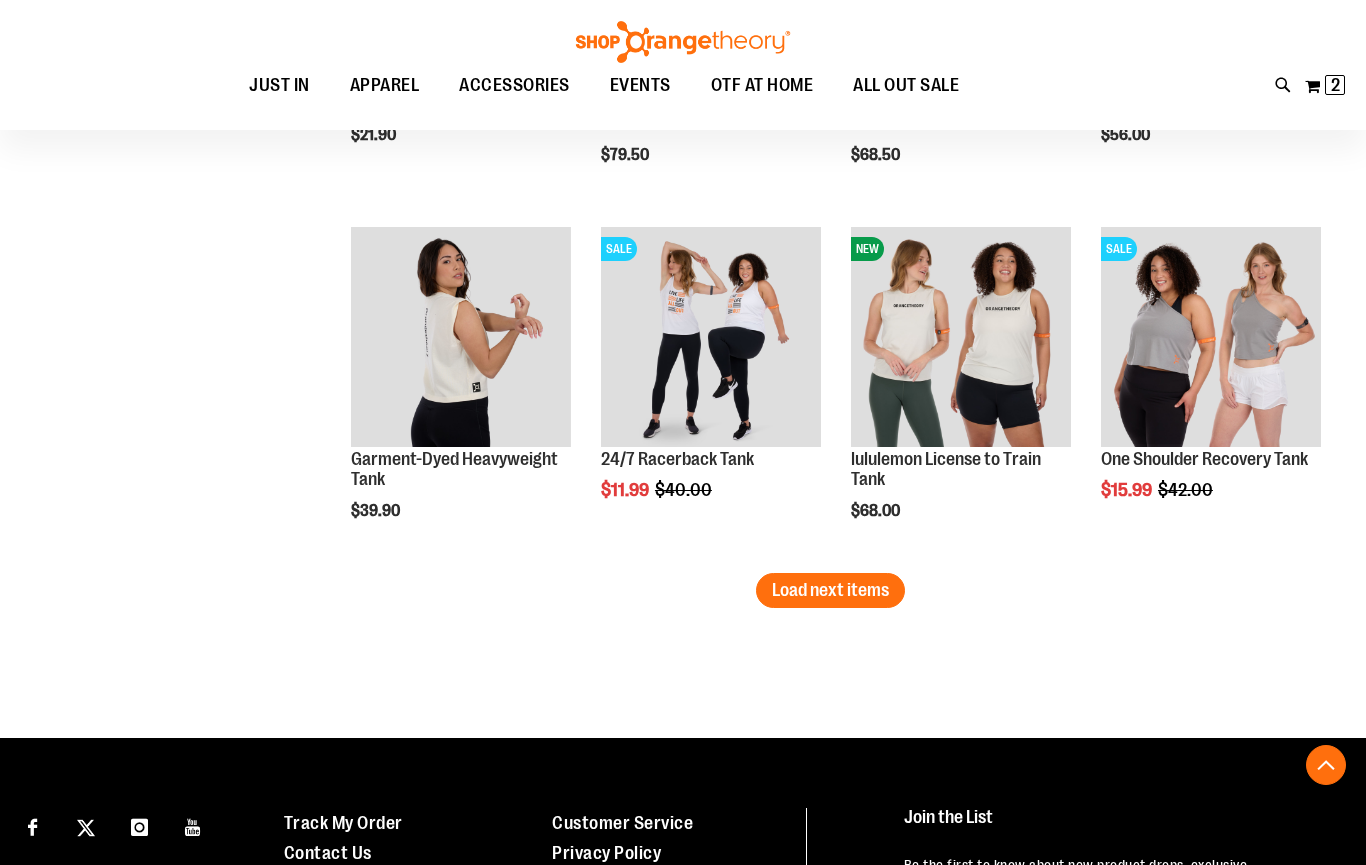click on "Load next items" at bounding box center [830, 590] 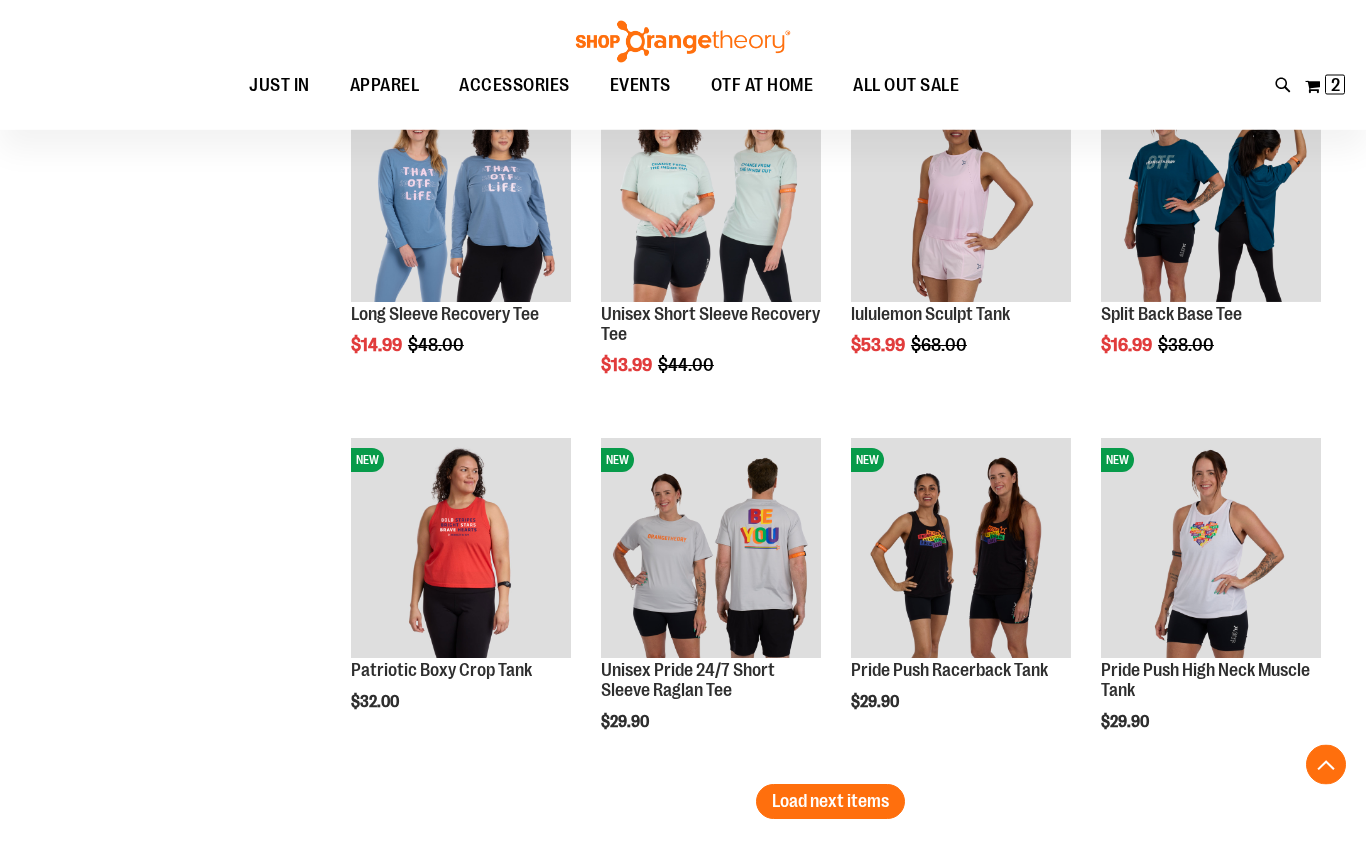 scroll, scrollTop: 3885, scrollLeft: 0, axis: vertical 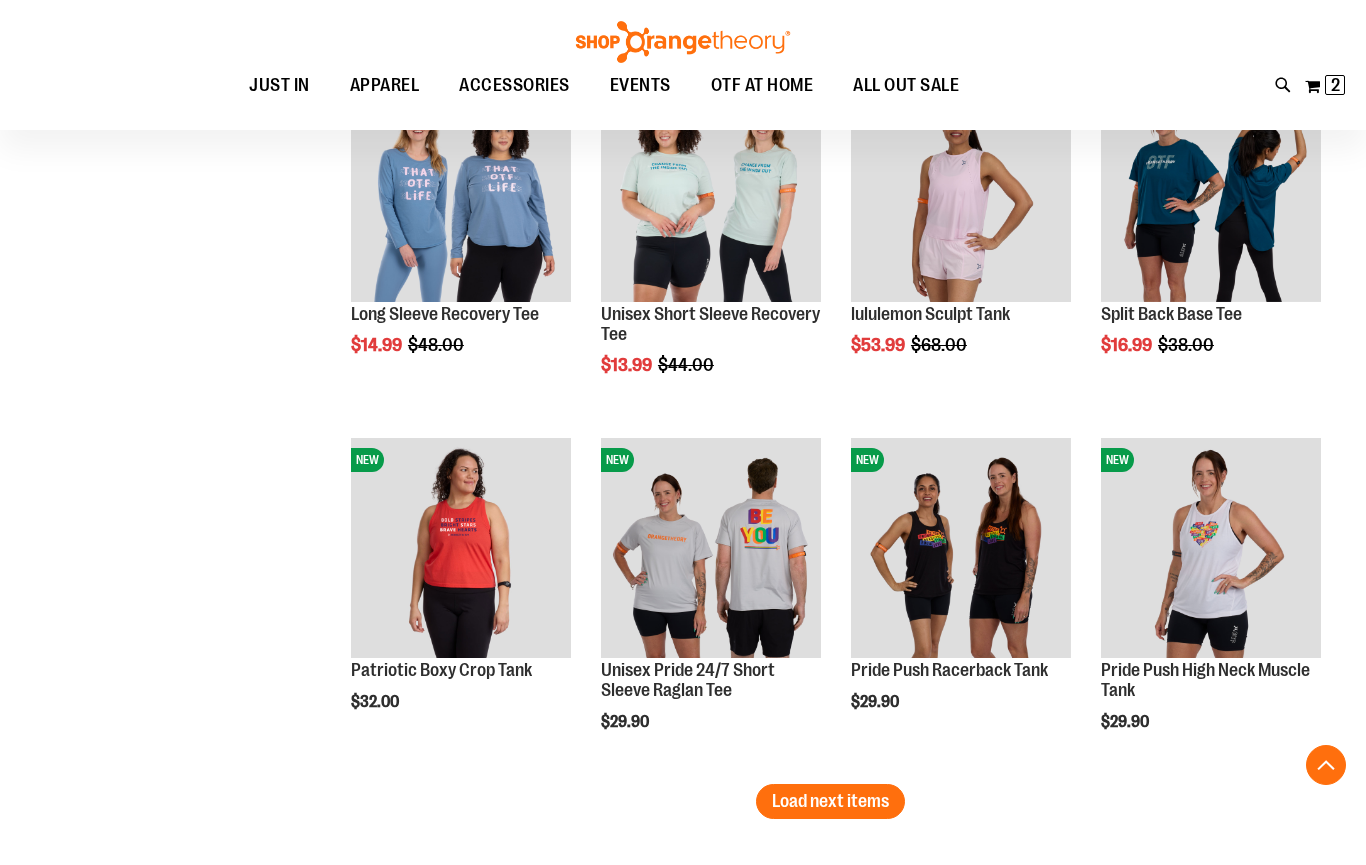click on "Load next items" at bounding box center [830, 801] 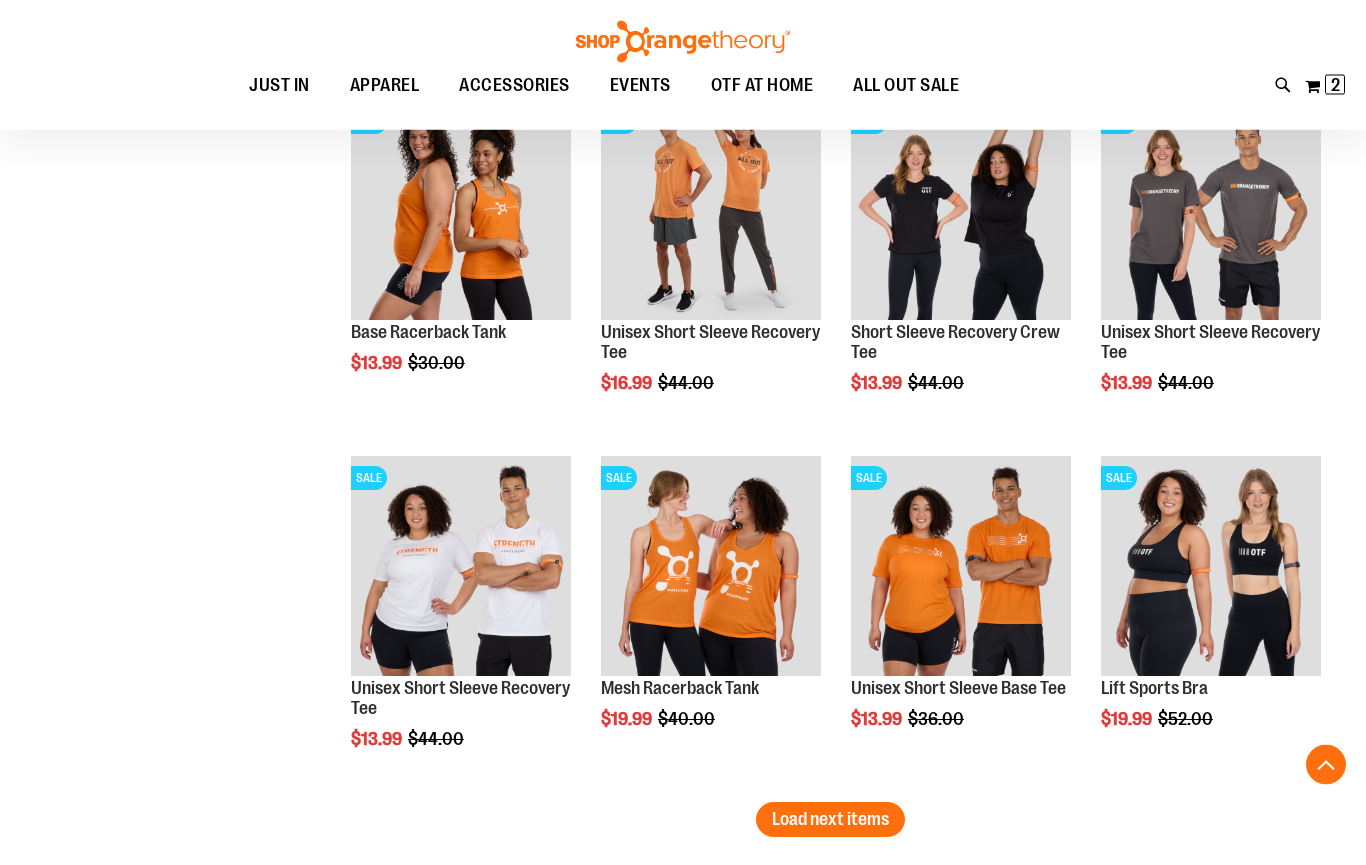 scroll, scrollTop: 4935, scrollLeft: 0, axis: vertical 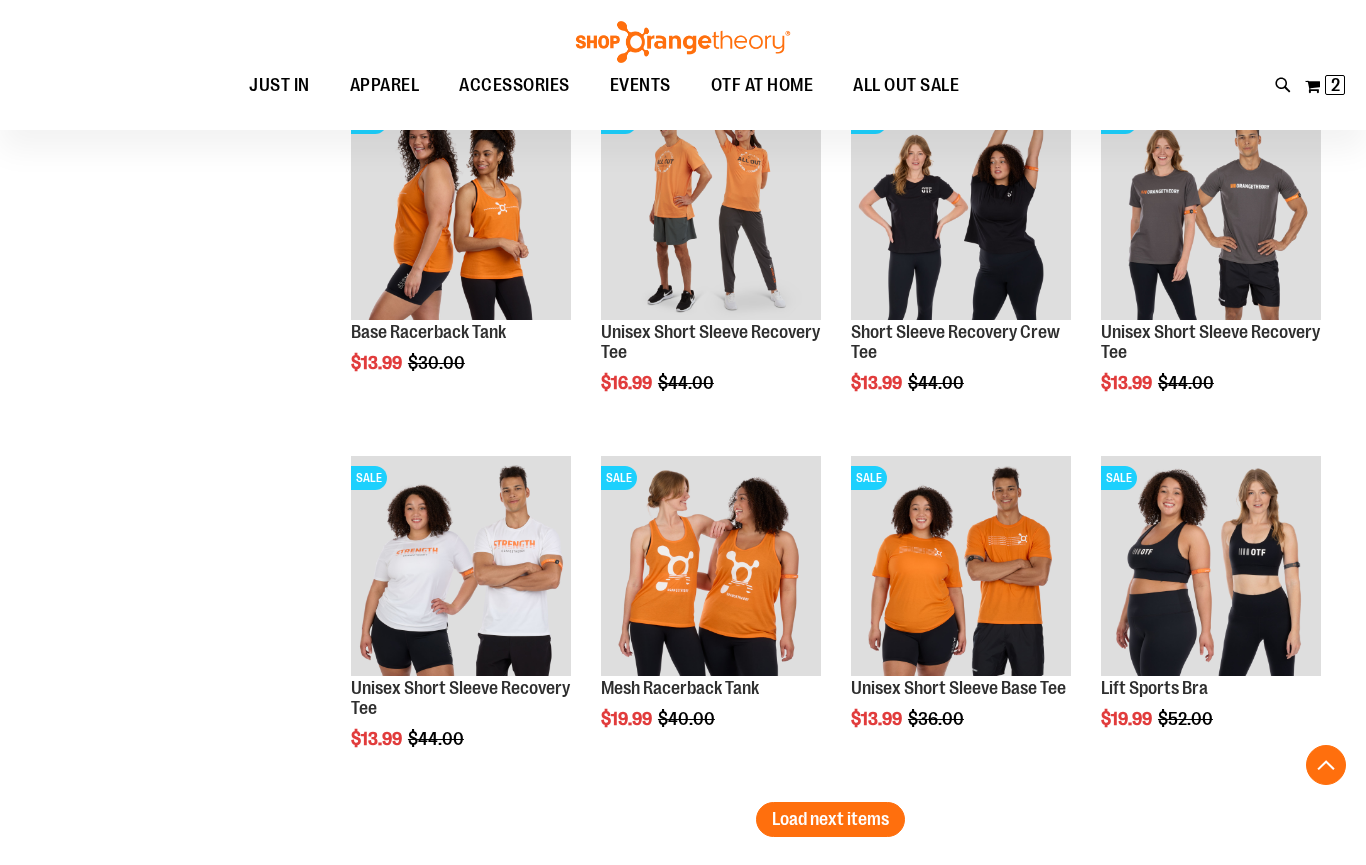click on "Load next items" at bounding box center [830, 819] 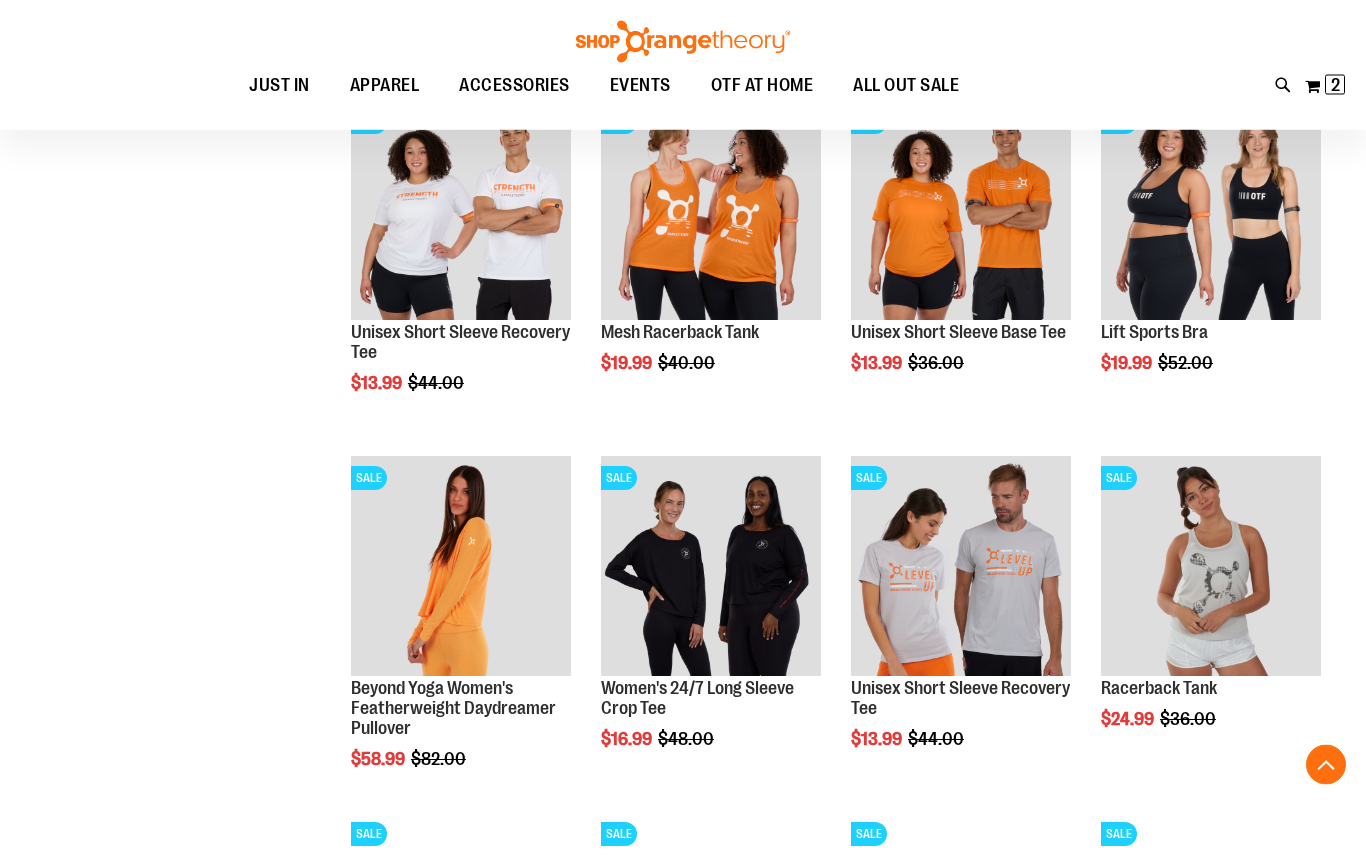 scroll, scrollTop: 5284, scrollLeft: 0, axis: vertical 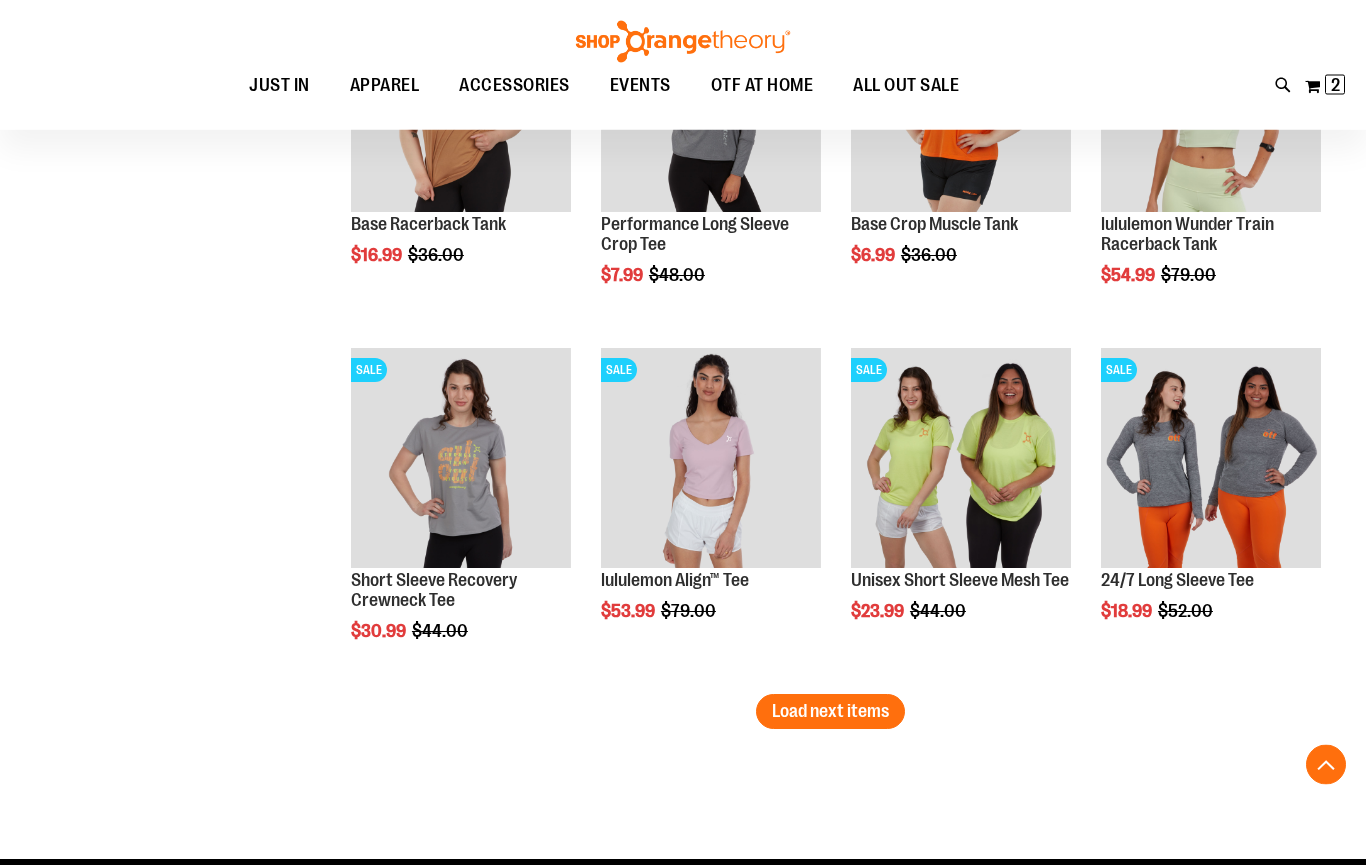 click on "Load next items" at bounding box center (830, 712) 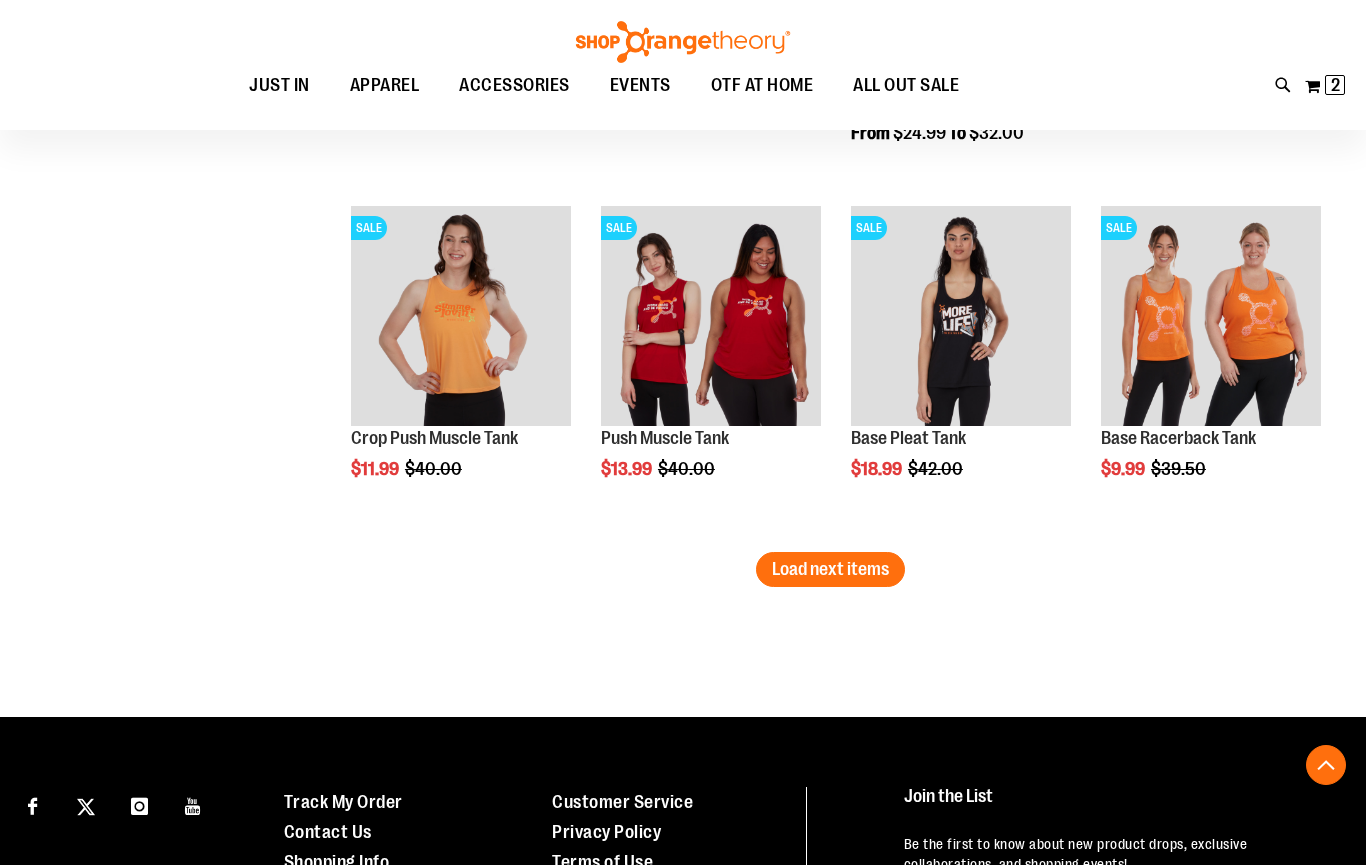 scroll, scrollTop: 7320, scrollLeft: 0, axis: vertical 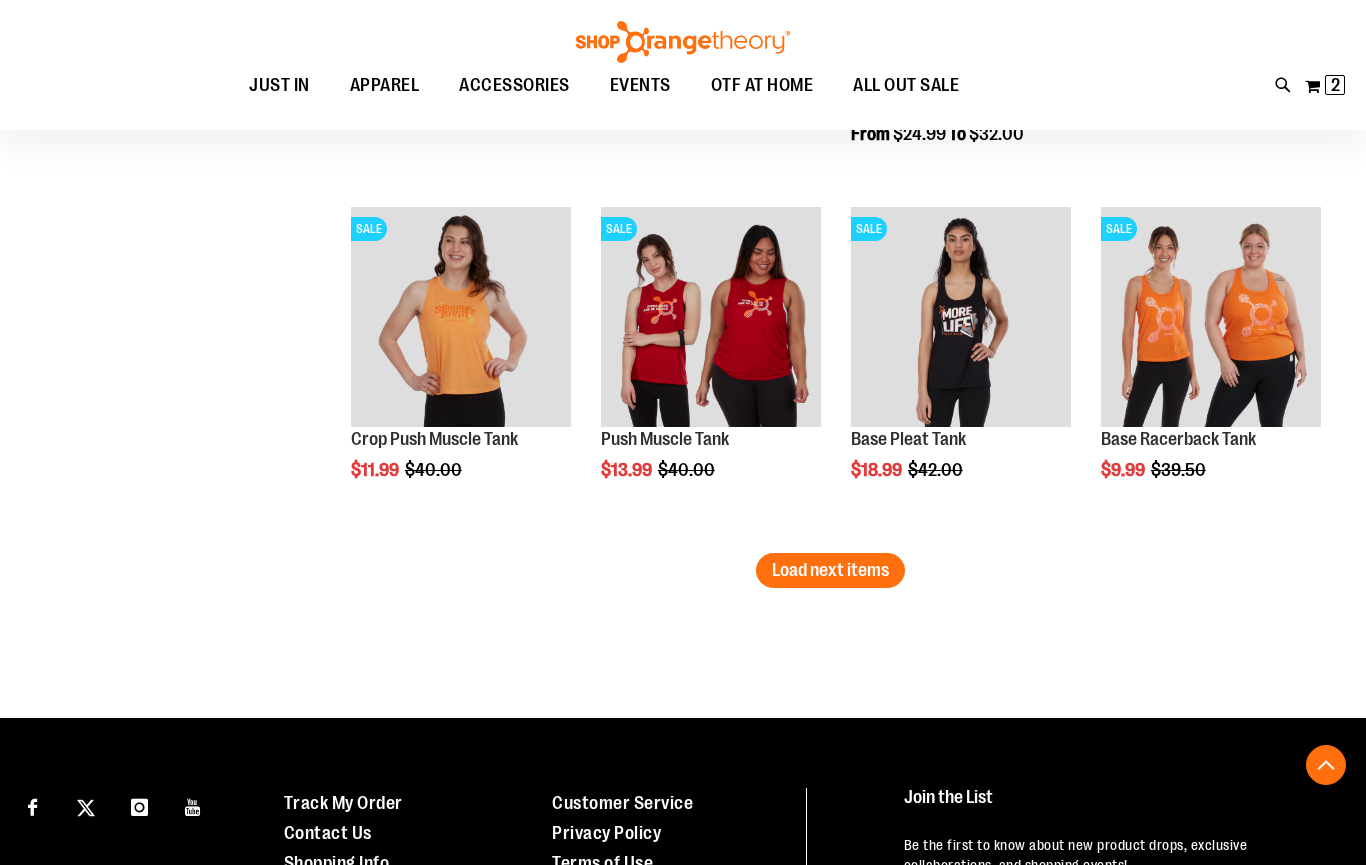 click on "Load next items" at bounding box center (830, 570) 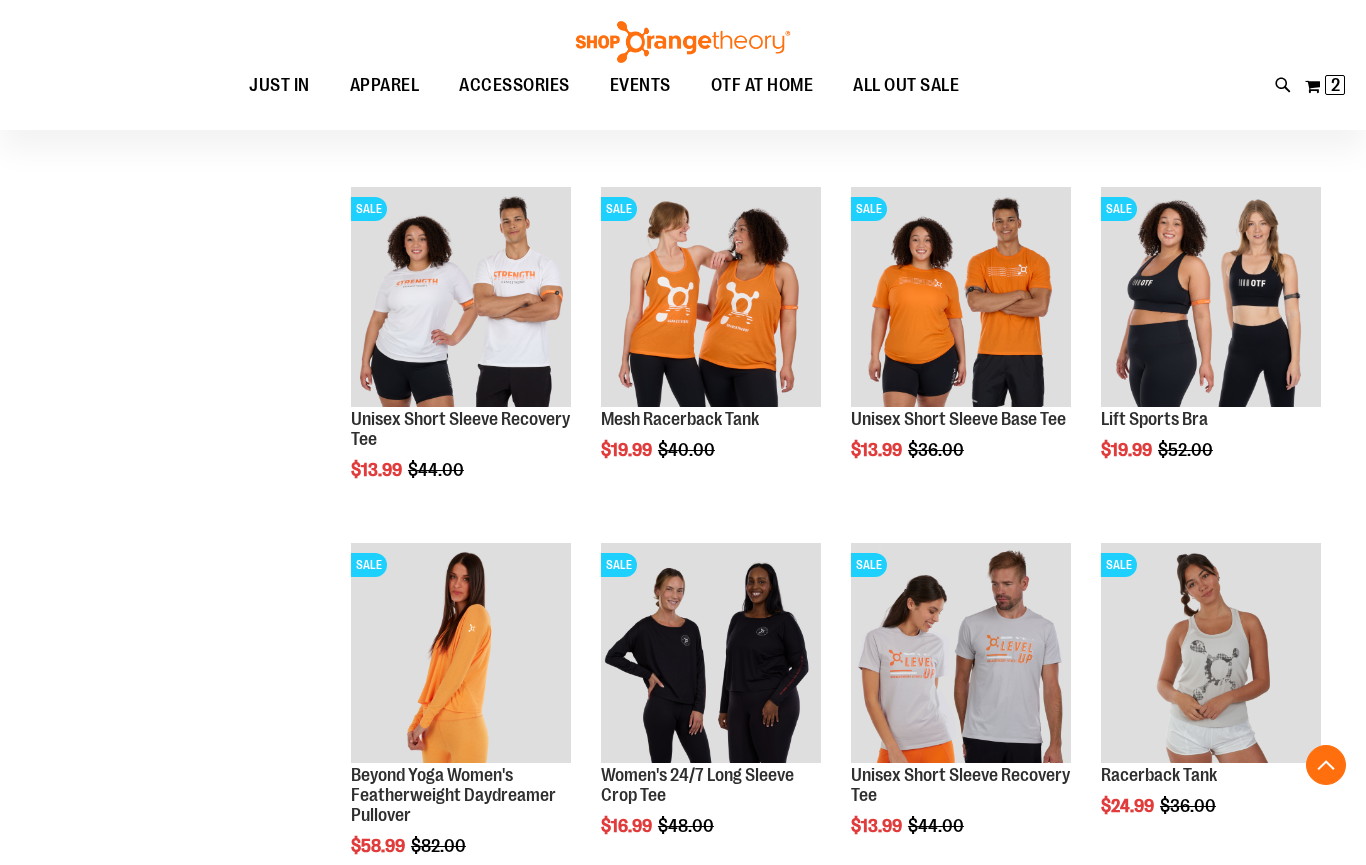 scroll, scrollTop: 5200, scrollLeft: 0, axis: vertical 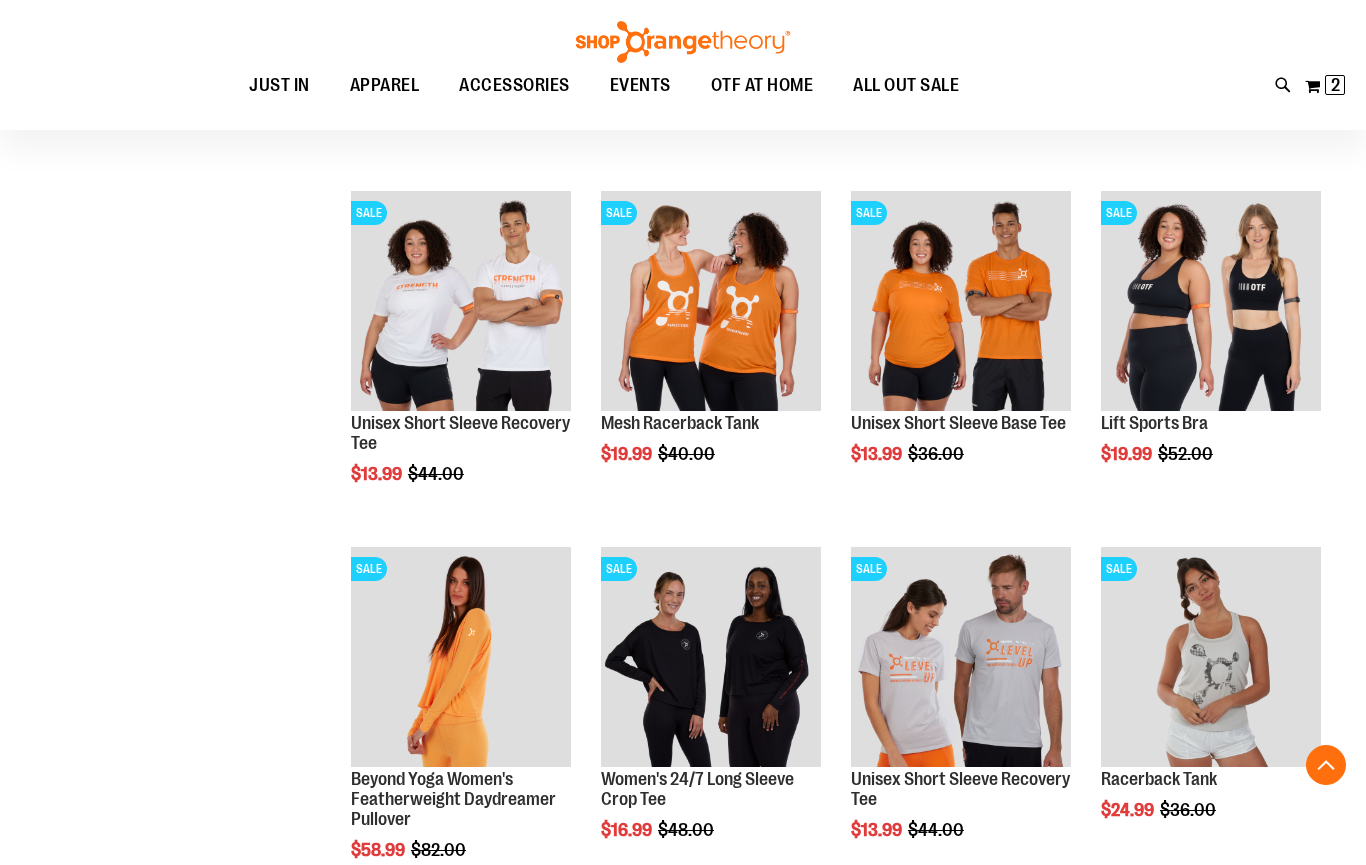 click at bounding box center [961, 657] 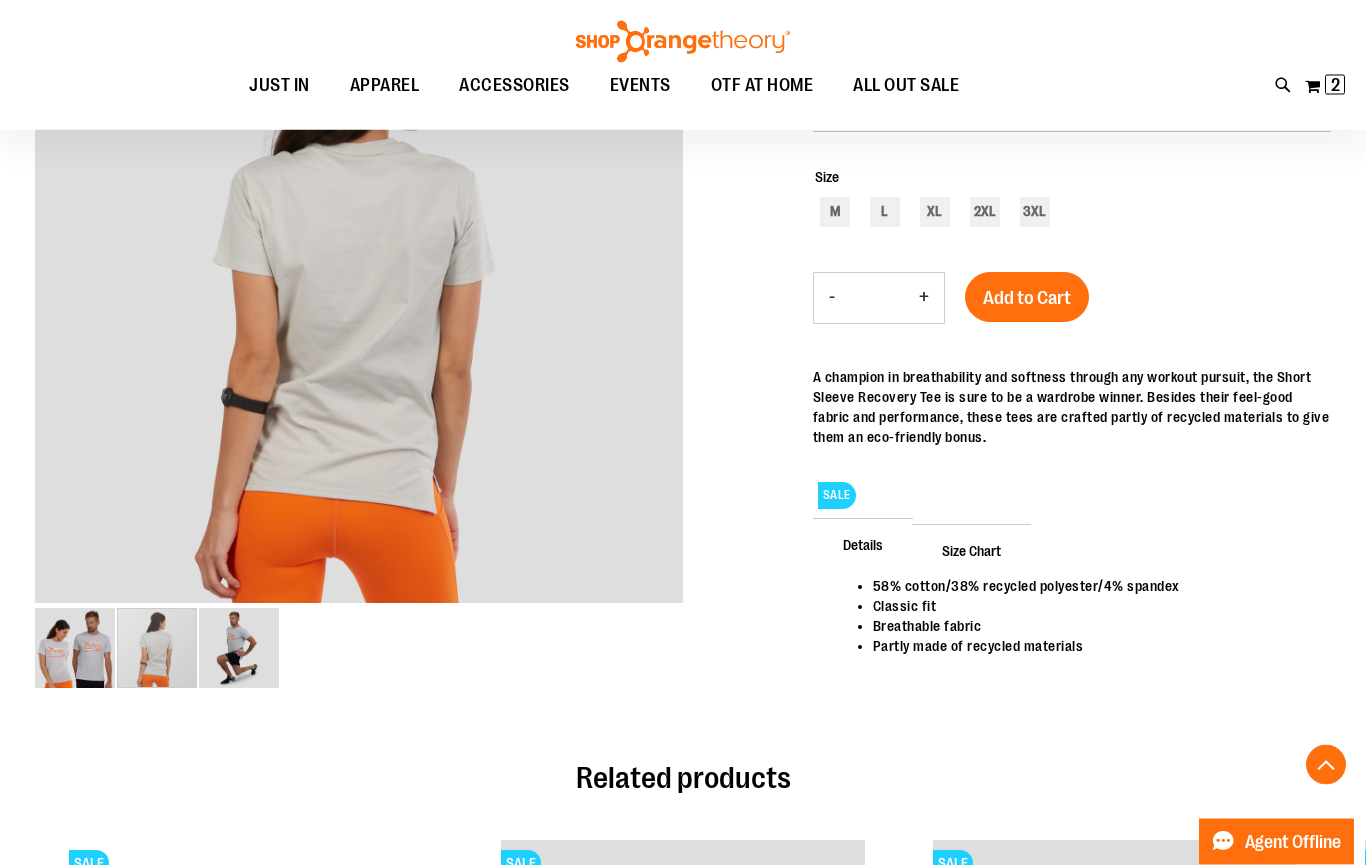 scroll, scrollTop: 332, scrollLeft: 0, axis: vertical 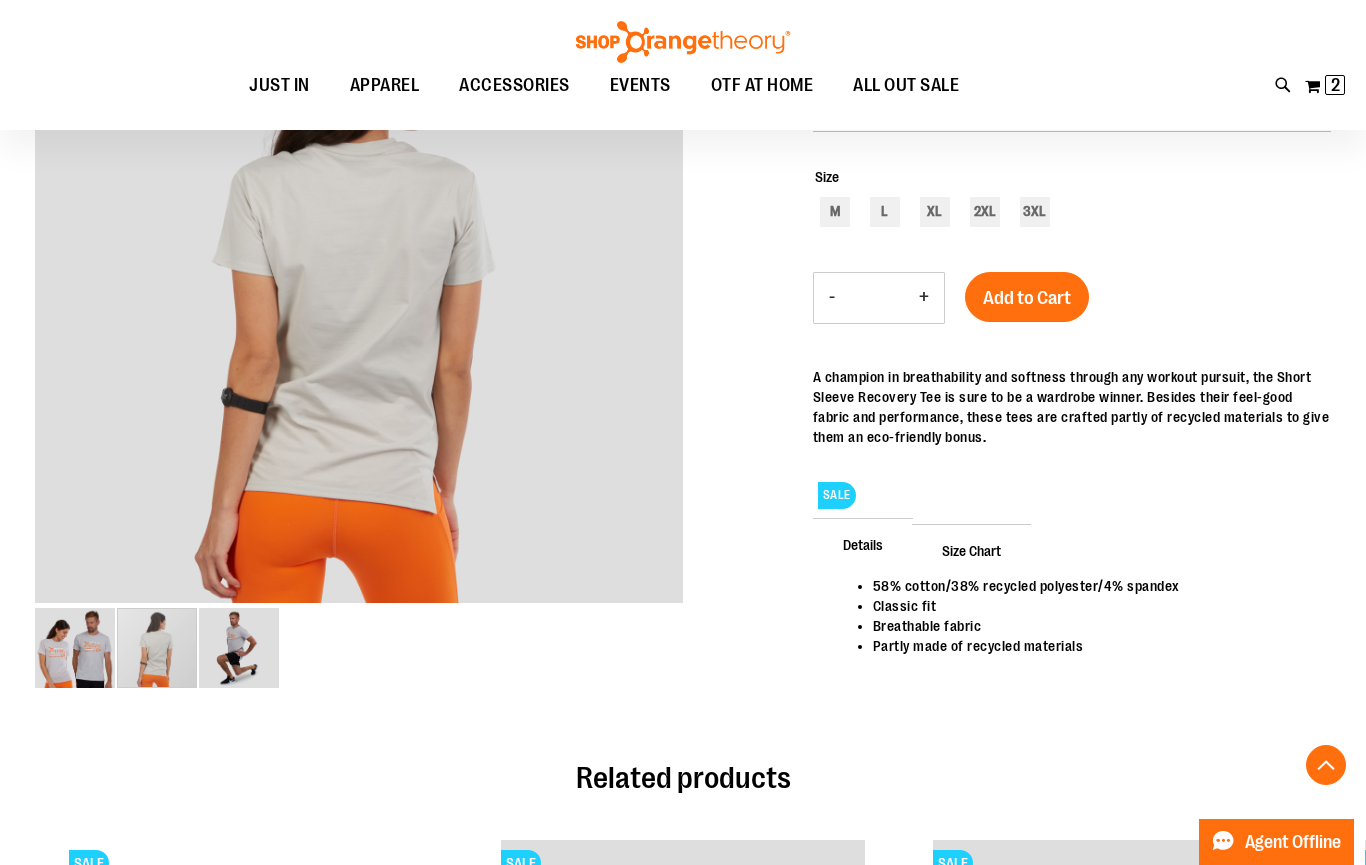 click at bounding box center [157, 648] 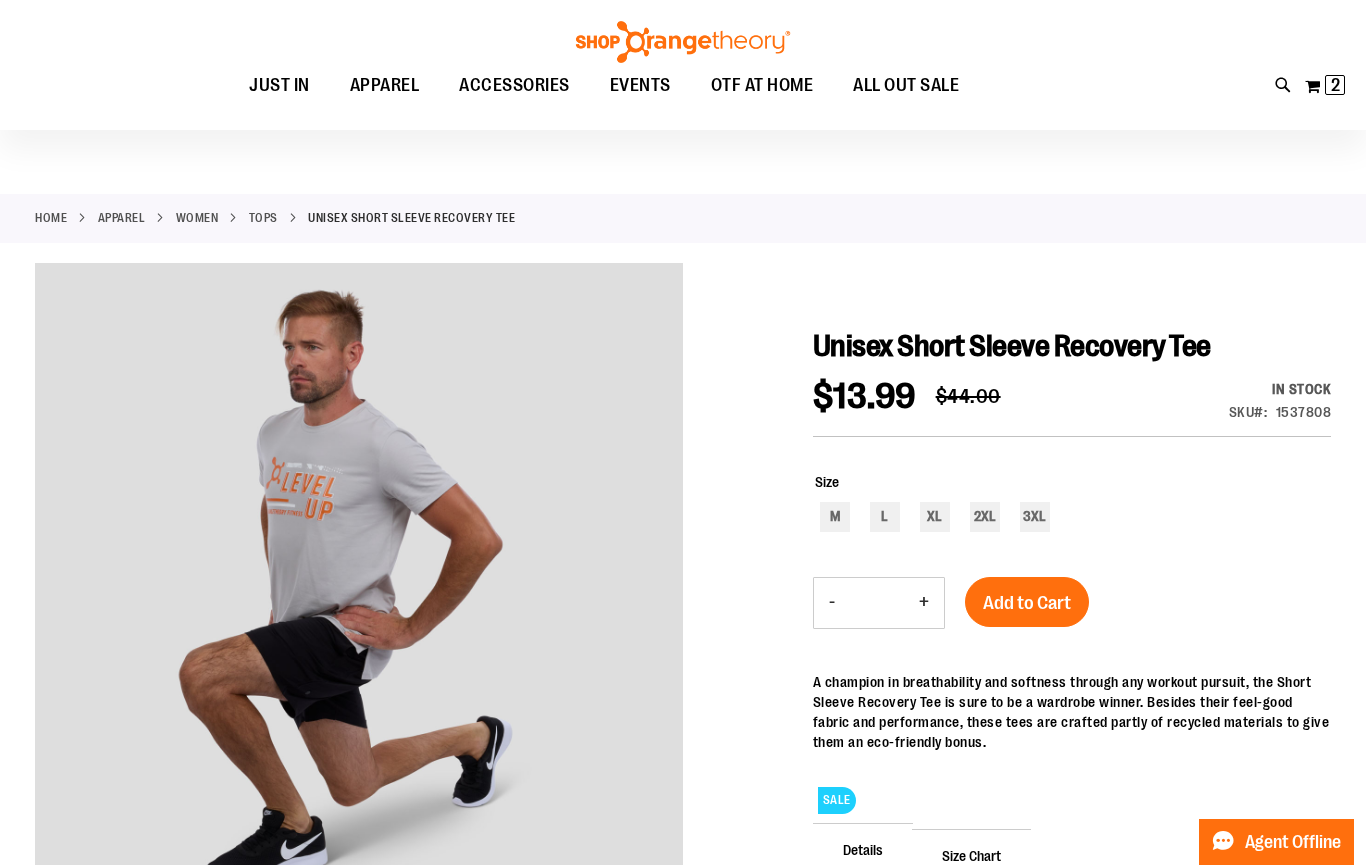 scroll, scrollTop: 0, scrollLeft: 0, axis: both 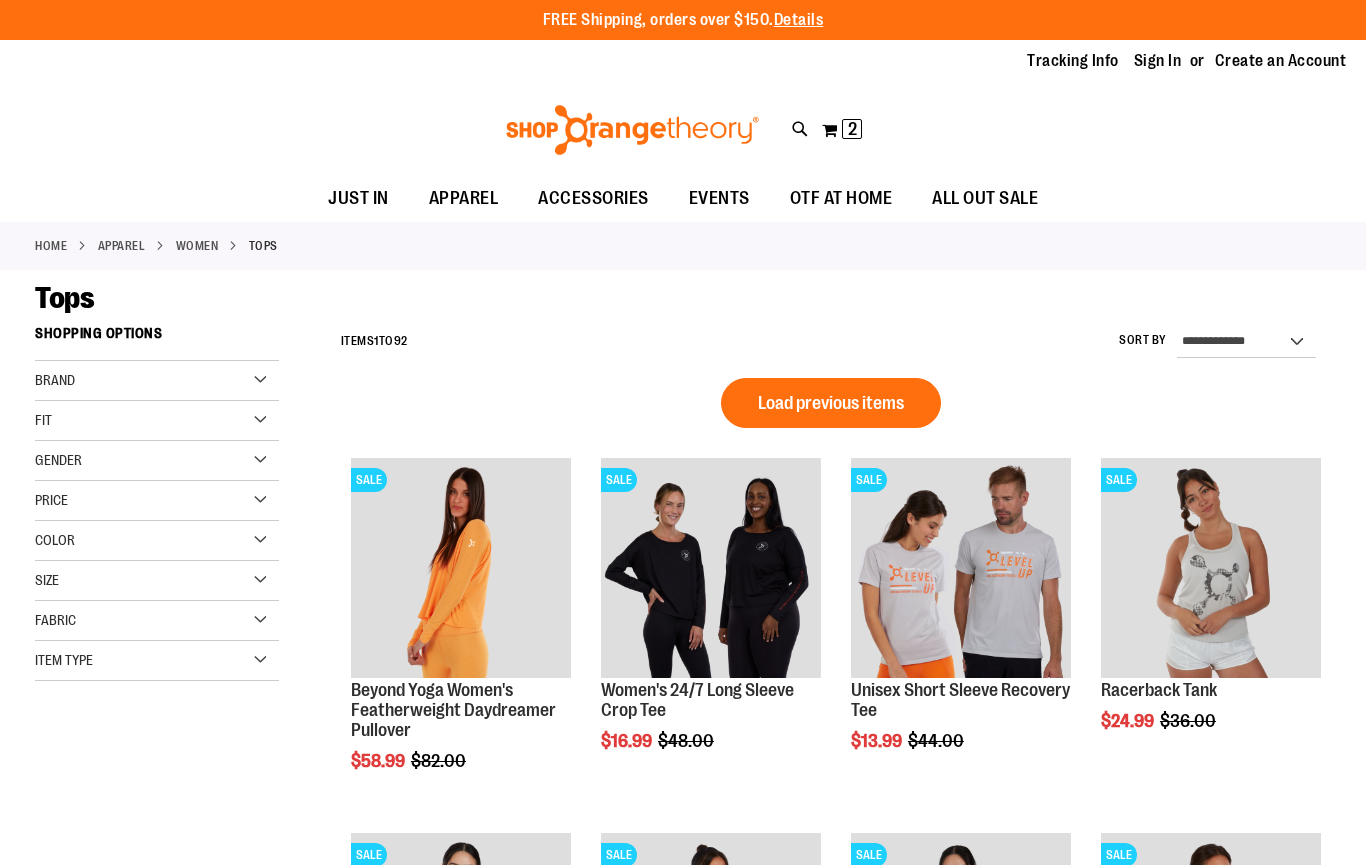click on "Load previous items" at bounding box center (831, 403) 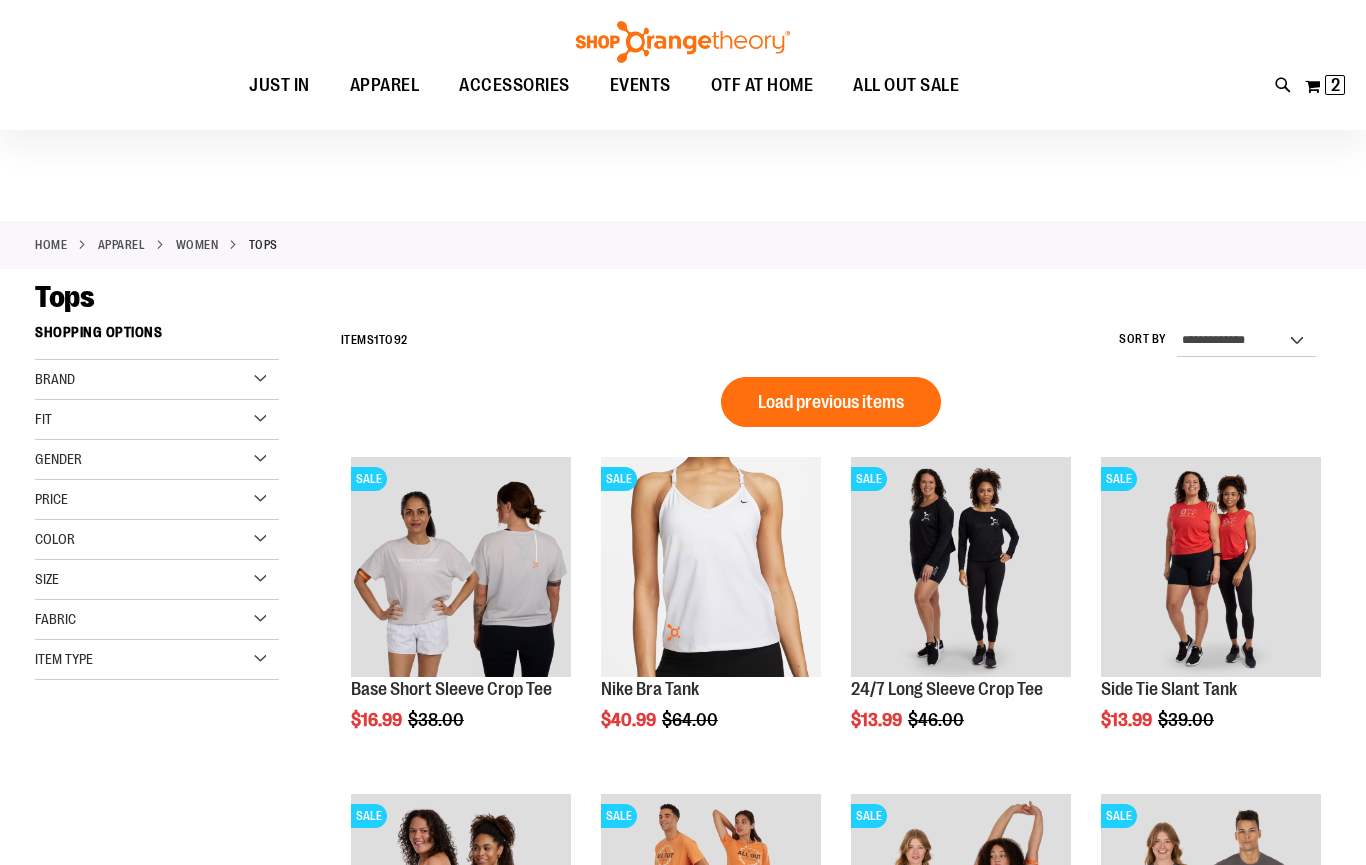 scroll, scrollTop: 61, scrollLeft: 0, axis: vertical 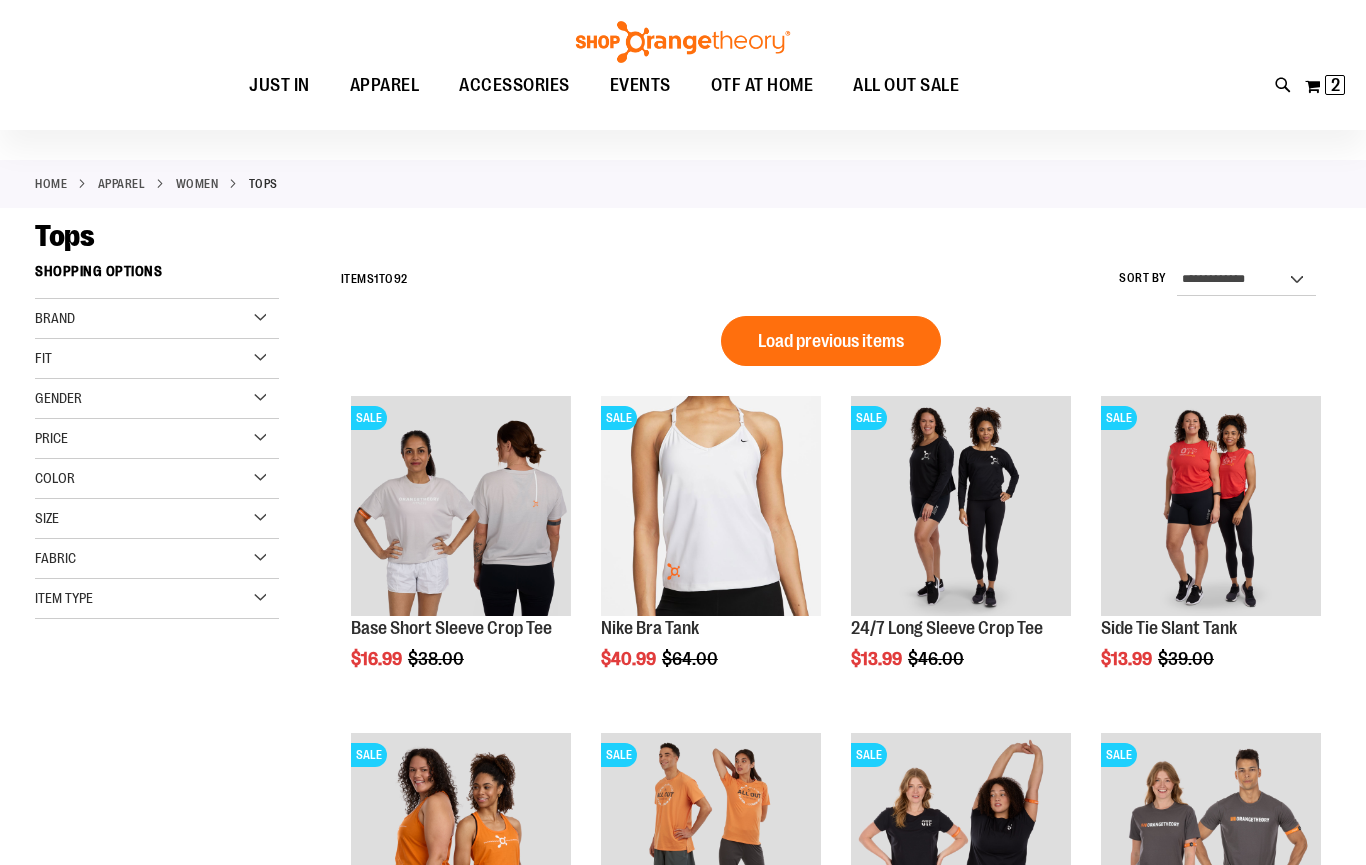 click on "Load previous items" at bounding box center [831, 341] 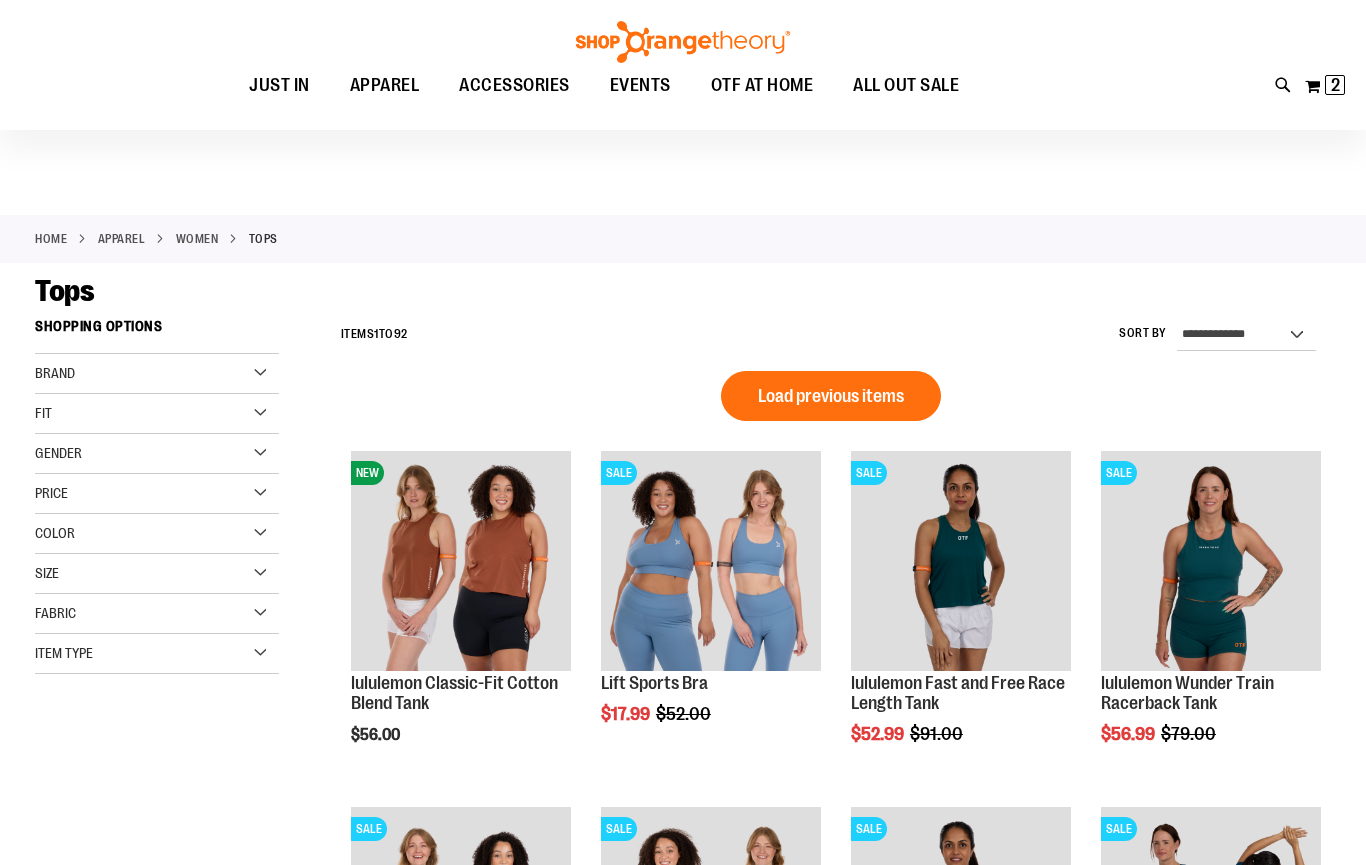 scroll, scrollTop: 0, scrollLeft: 0, axis: both 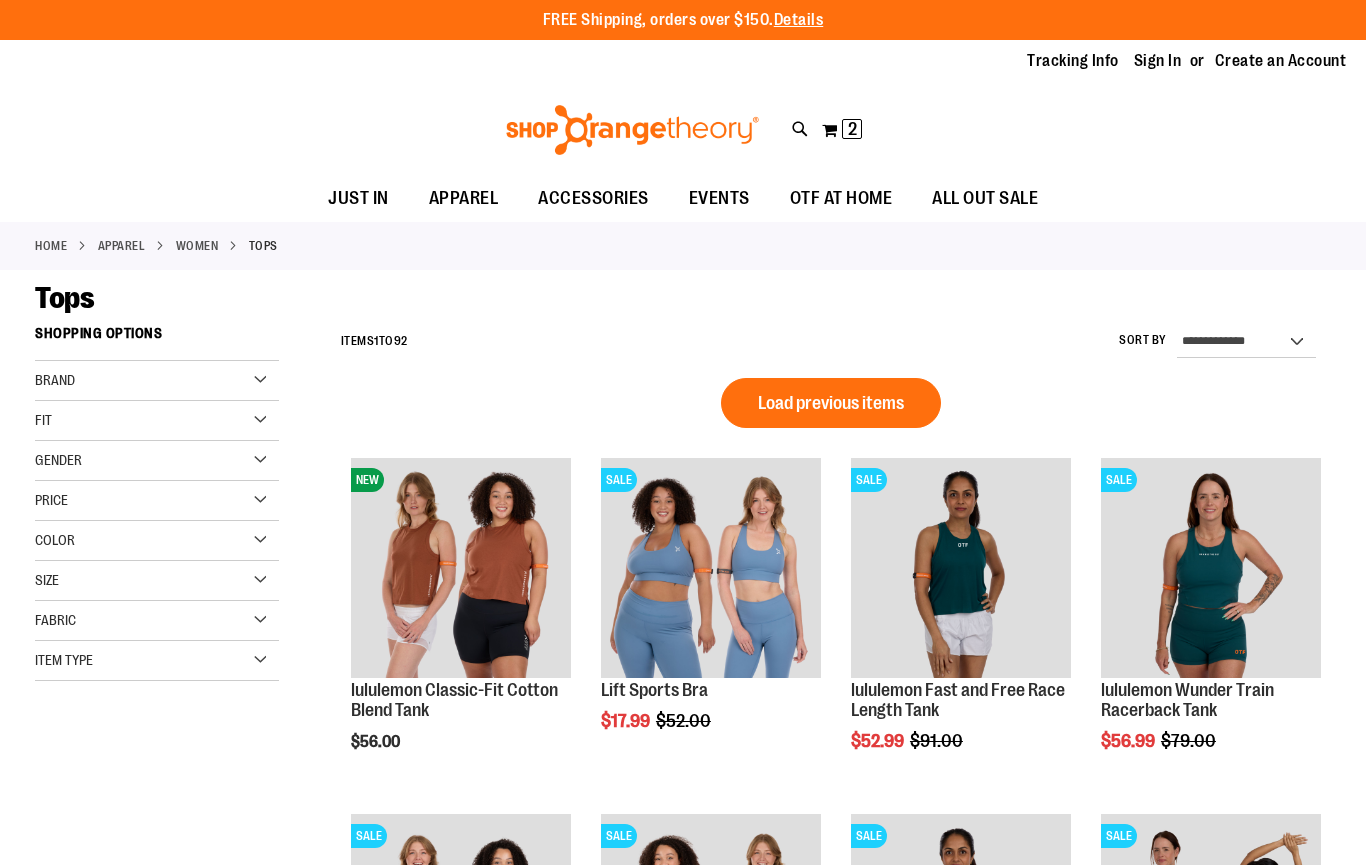 click on "Load previous items" at bounding box center [831, 403] 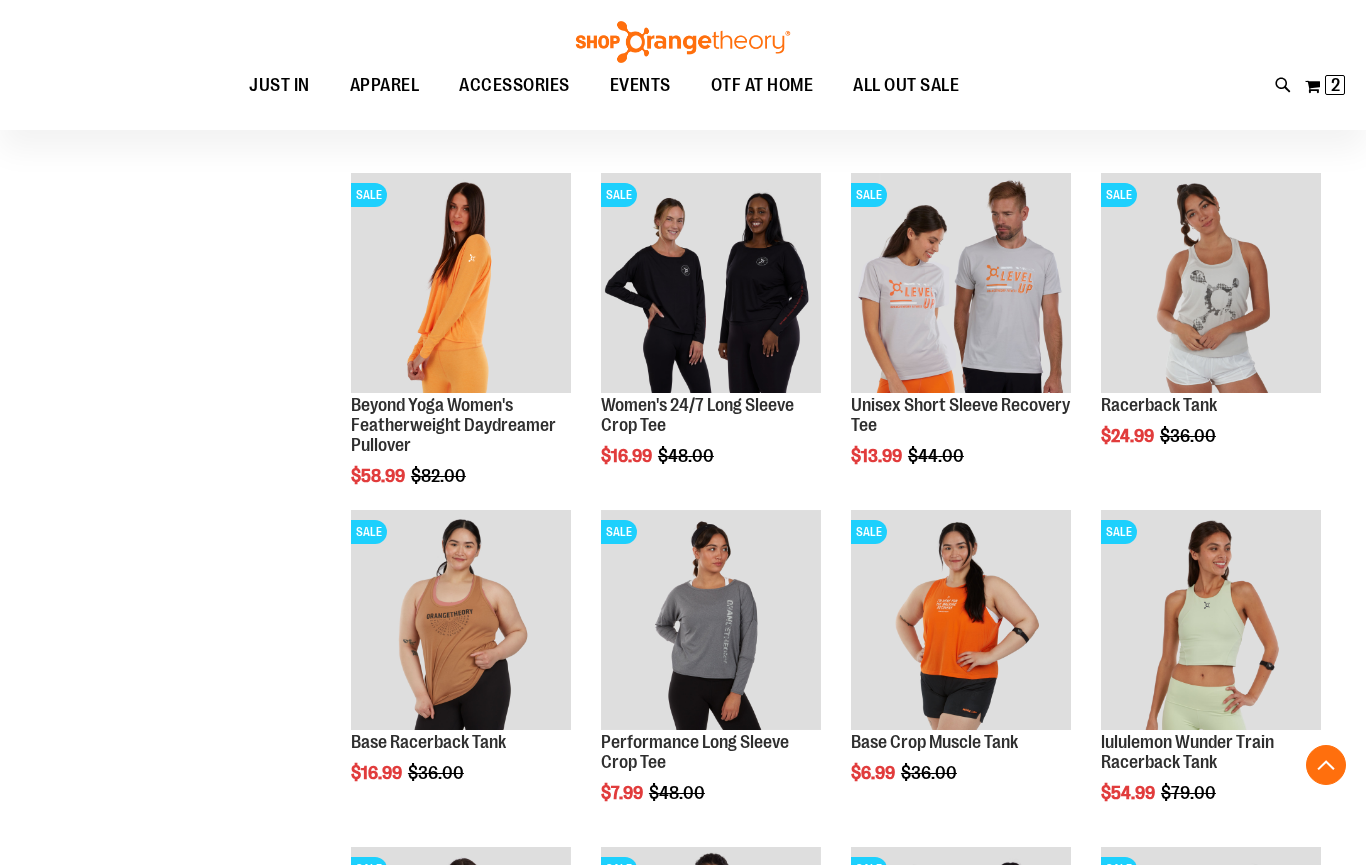 scroll, scrollTop: 3316, scrollLeft: 0, axis: vertical 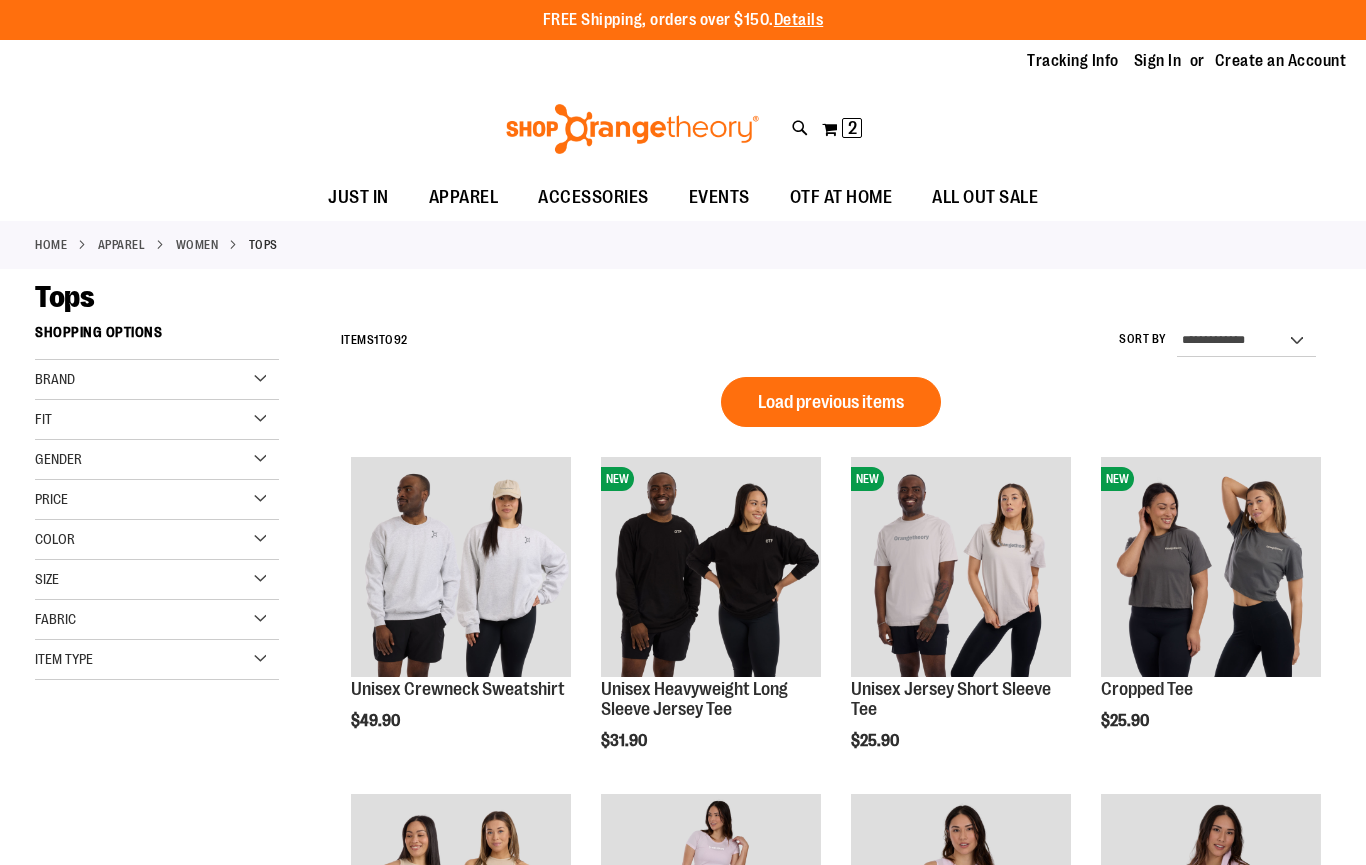 click on "Load previous items" at bounding box center (831, 402) 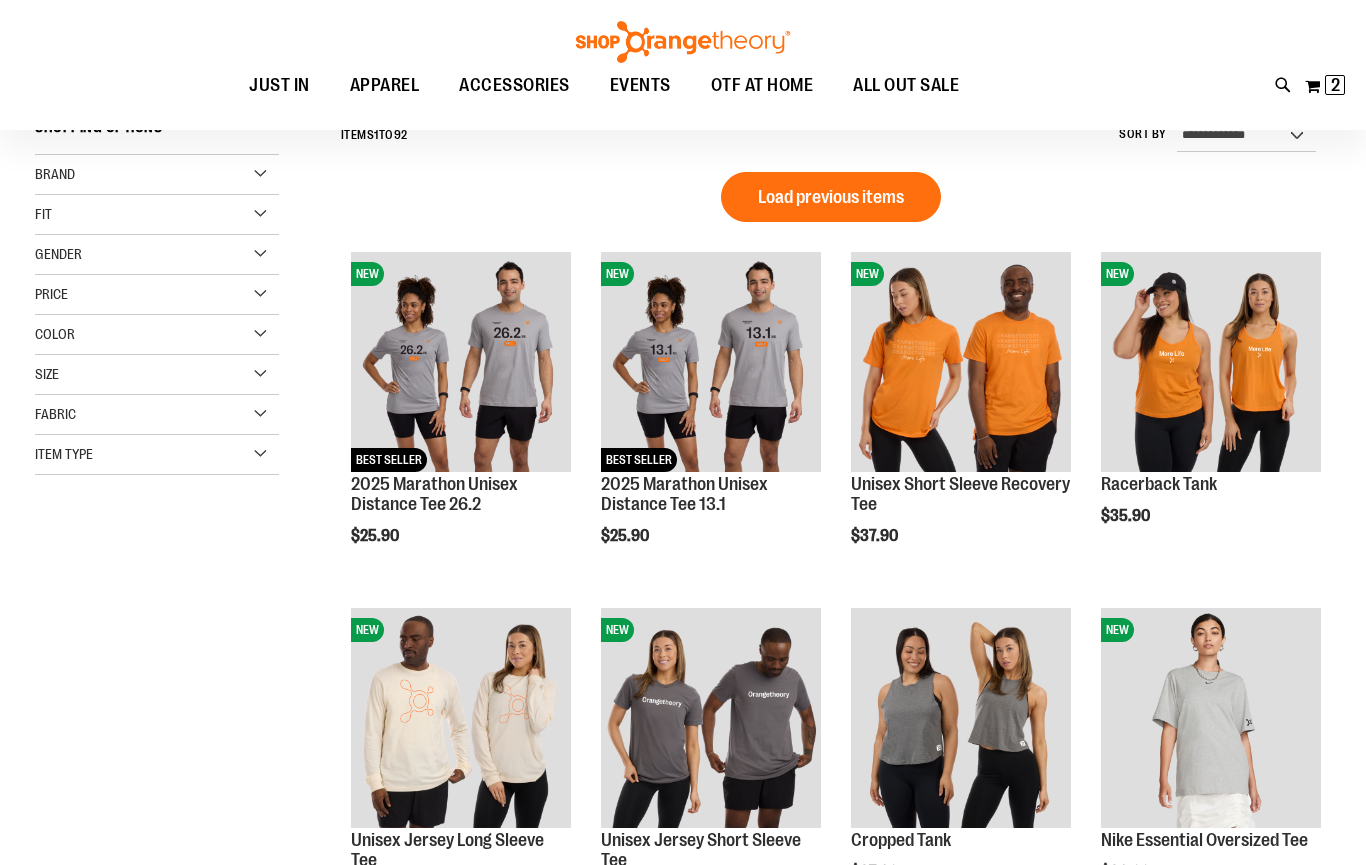 scroll, scrollTop: 195, scrollLeft: 0, axis: vertical 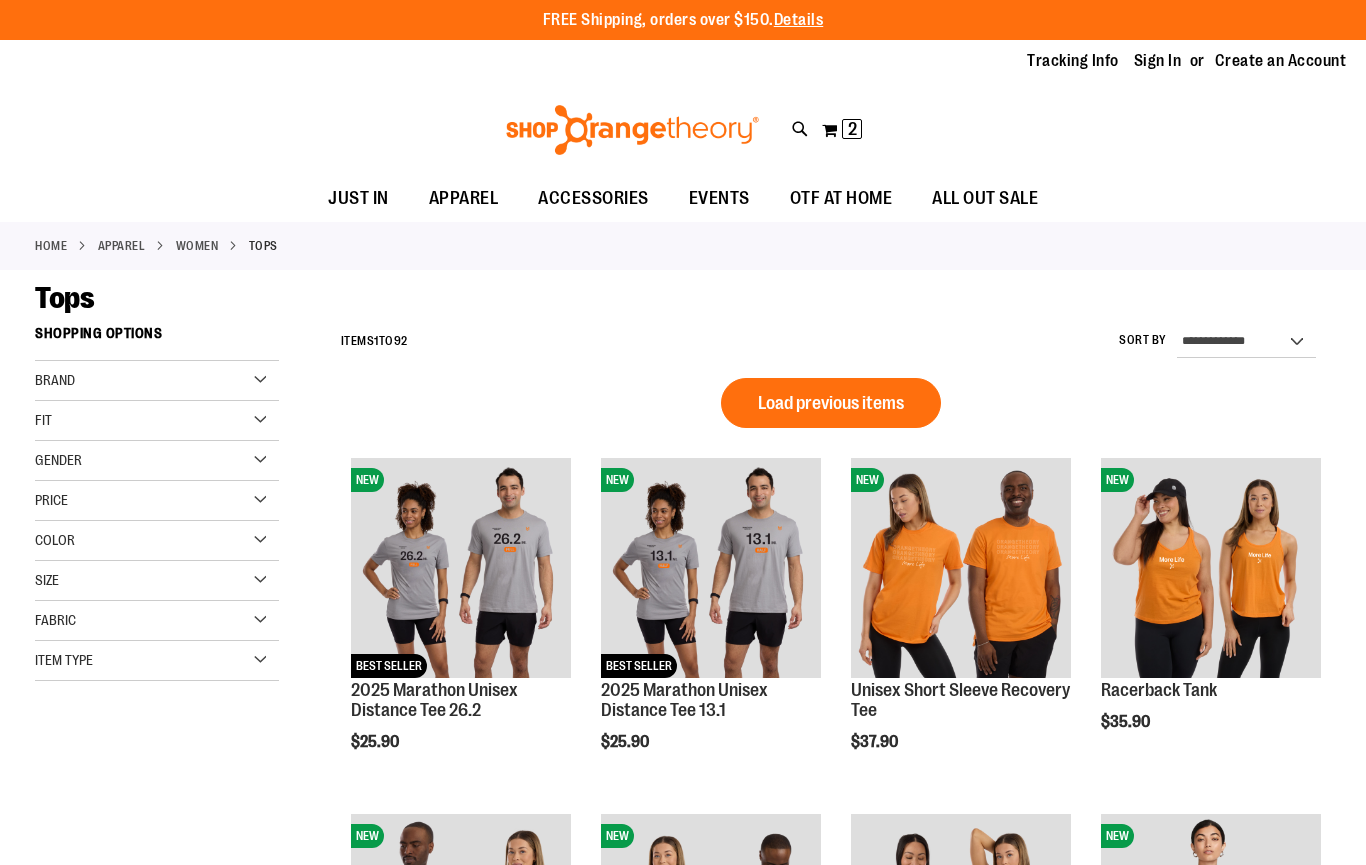 click on "Load previous items" at bounding box center [831, 403] 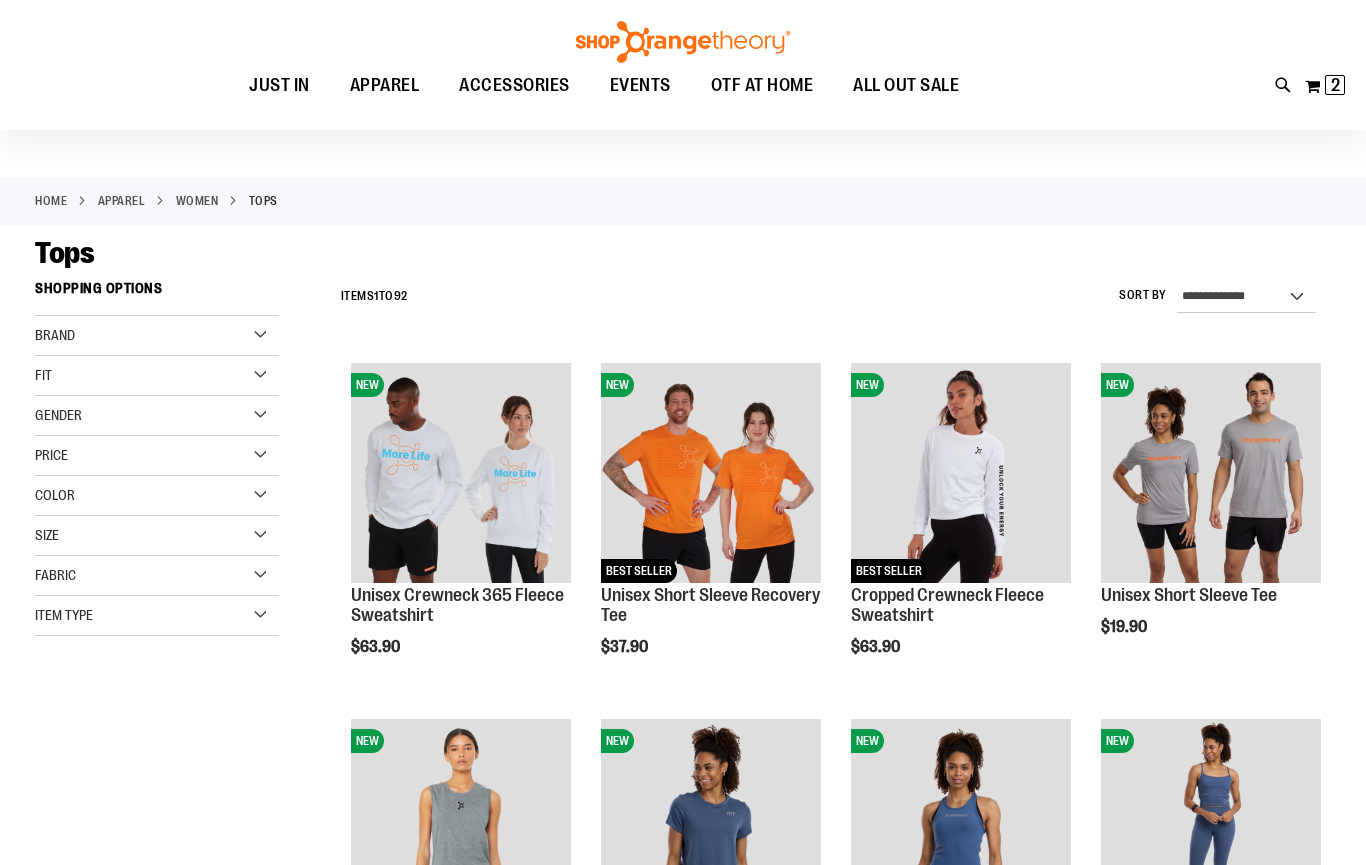 scroll, scrollTop: 0, scrollLeft: 0, axis: both 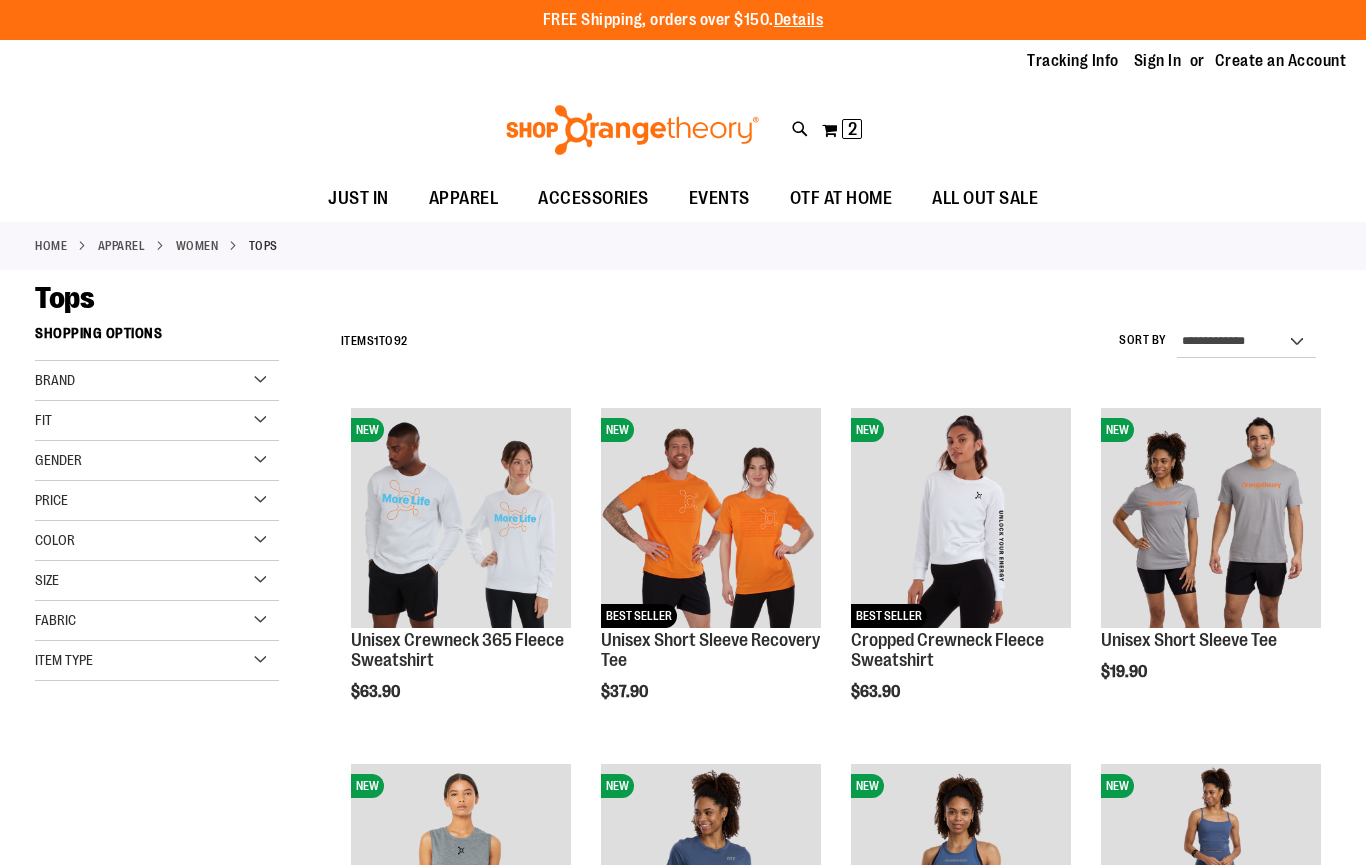 click at bounding box center [1211, 518] 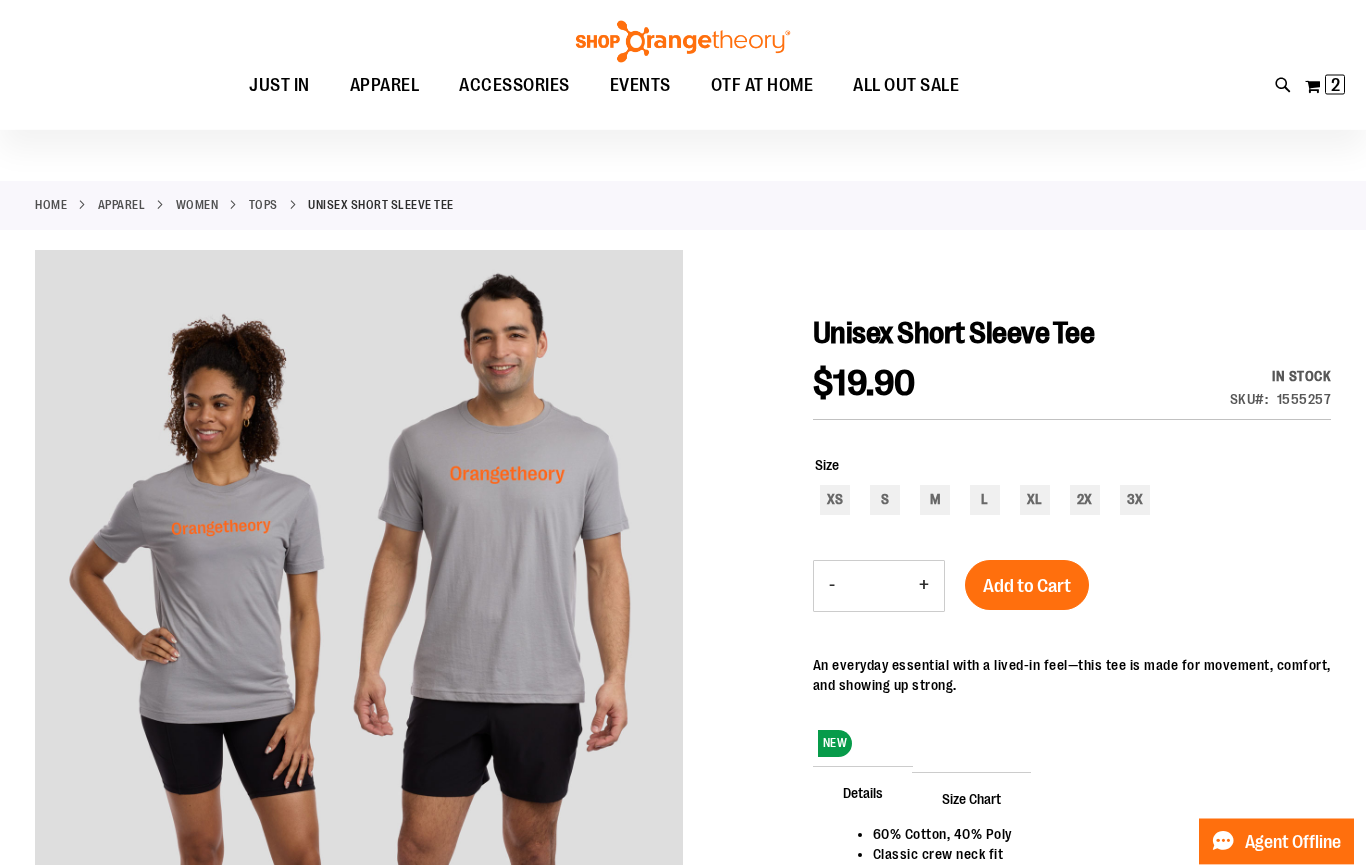 scroll, scrollTop: 0, scrollLeft: 0, axis: both 